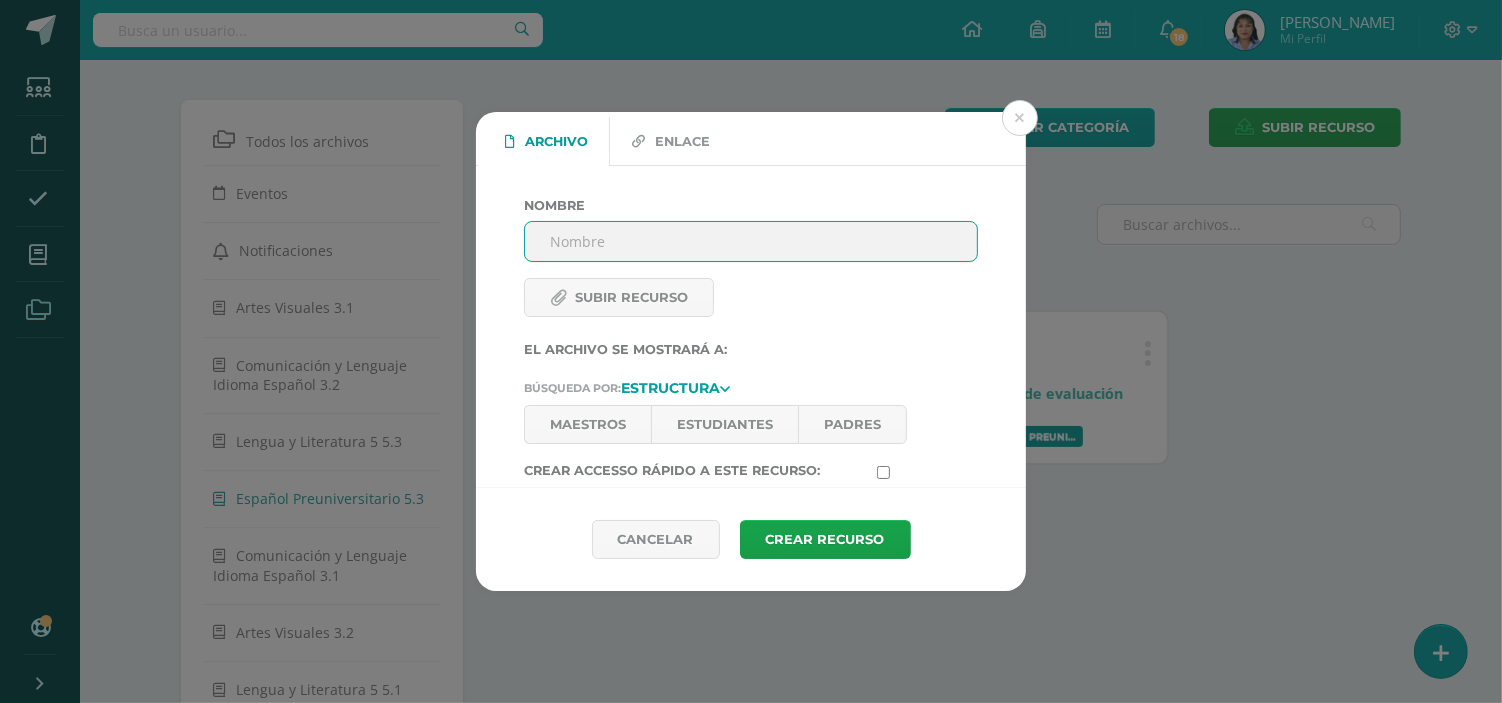 scroll, scrollTop: 0, scrollLeft: 0, axis: both 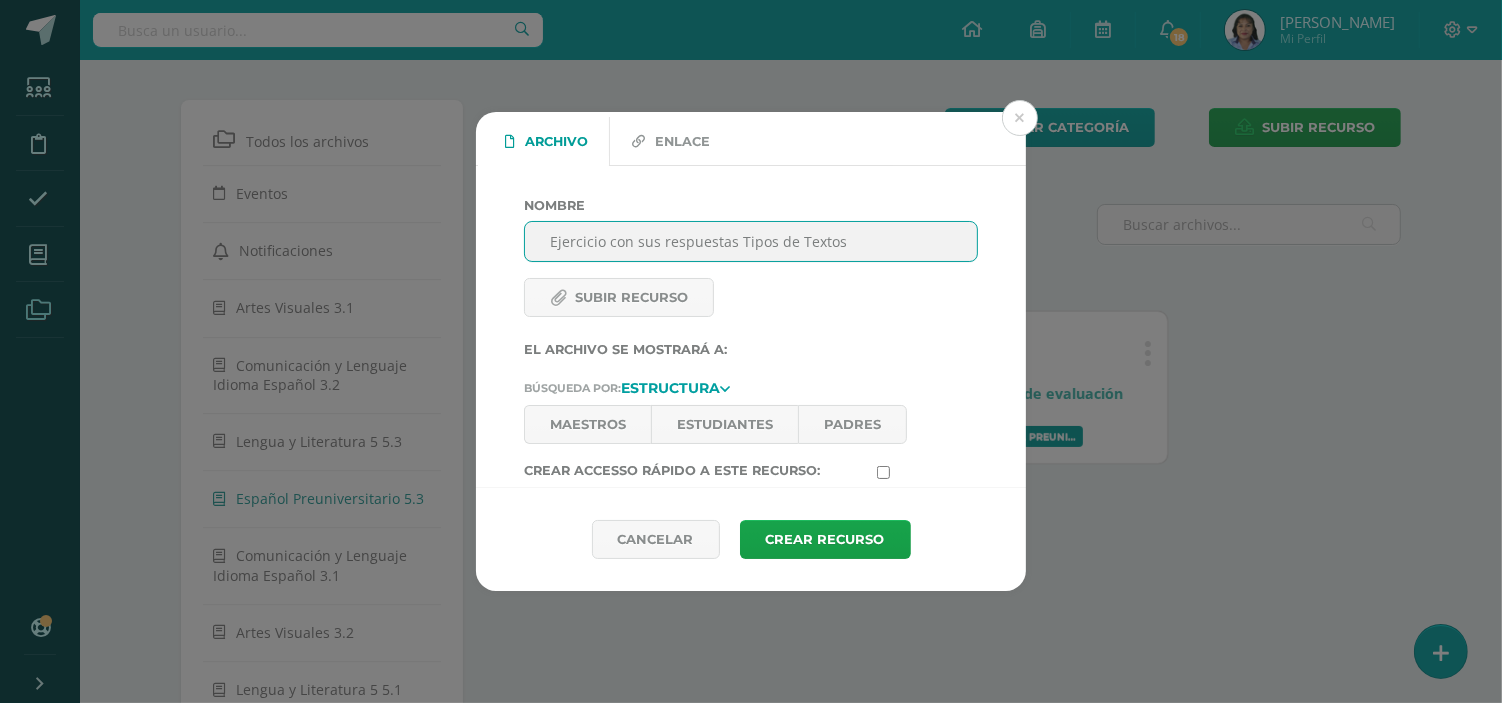 type on "Ejercicio con sus respuestas Tipos de Textos" 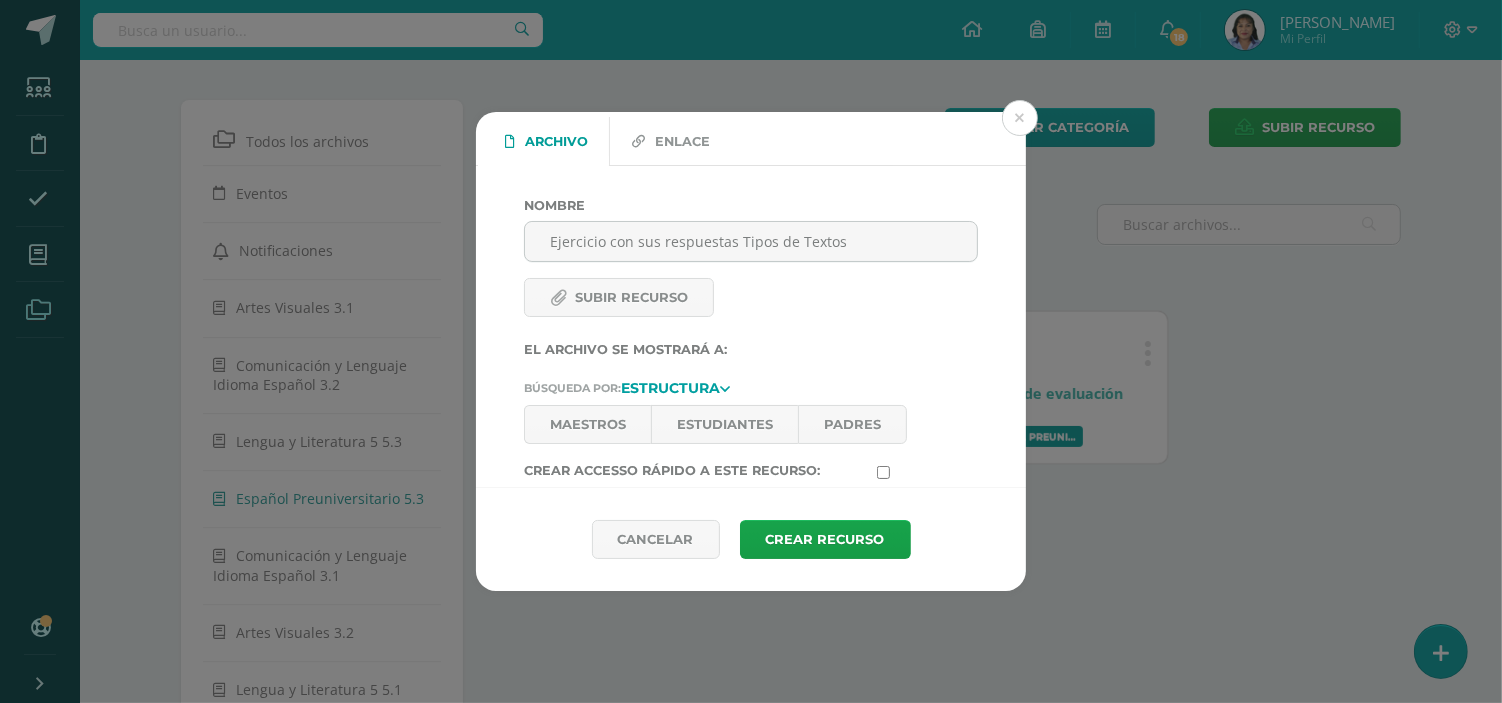 click on "Subir recurso" at bounding box center (660, 312) 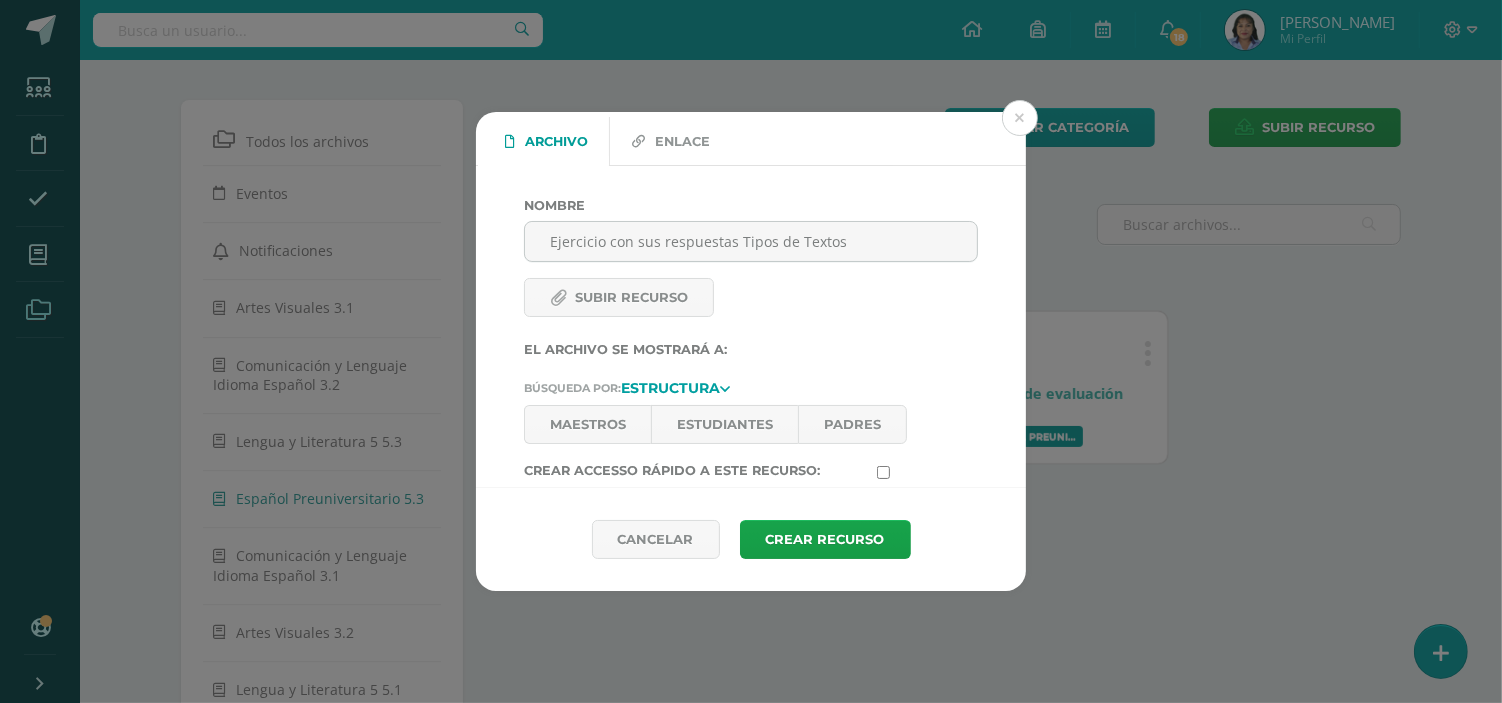 type on "C:\fakepath\Ejercicios Tipos de Textos. con sus Respuestas. 5to..pdf" 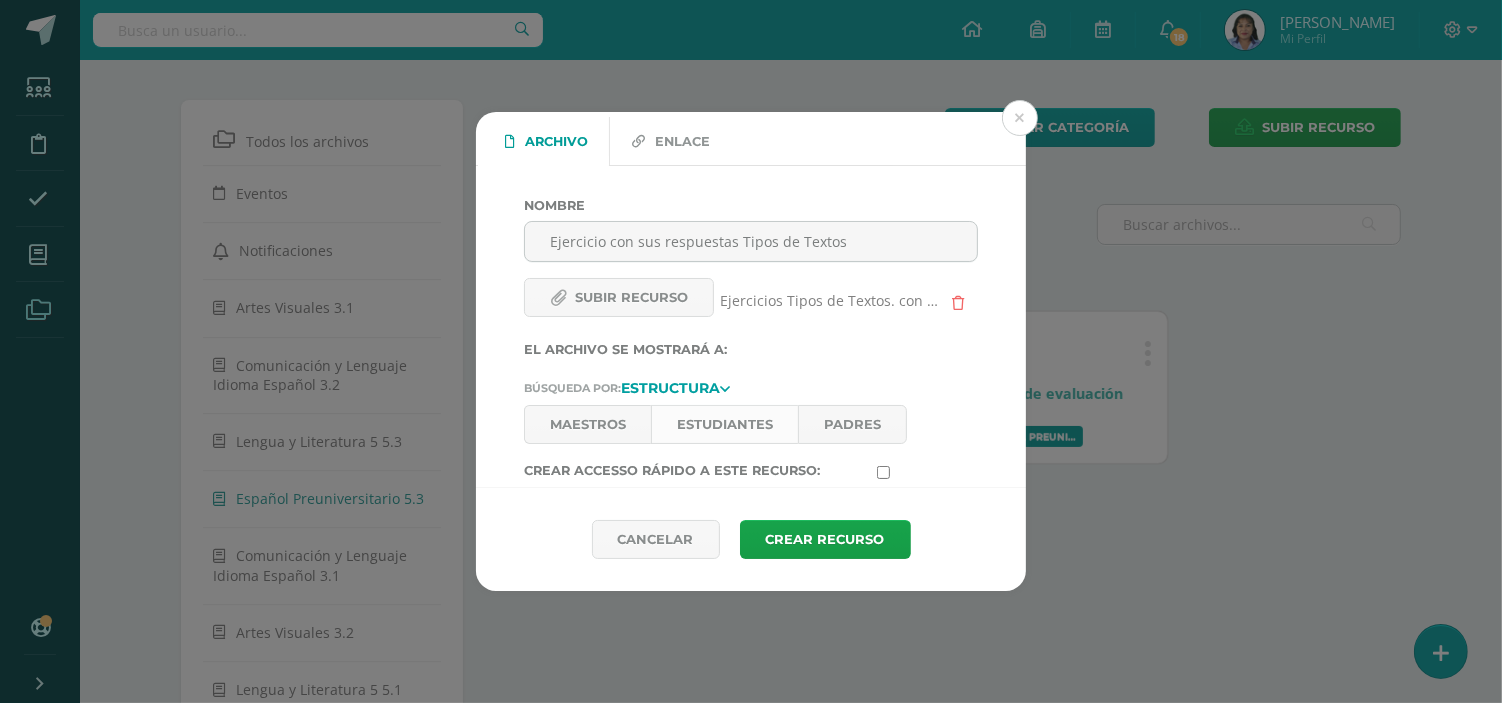 click on "Estudiantes" at bounding box center [724, 424] 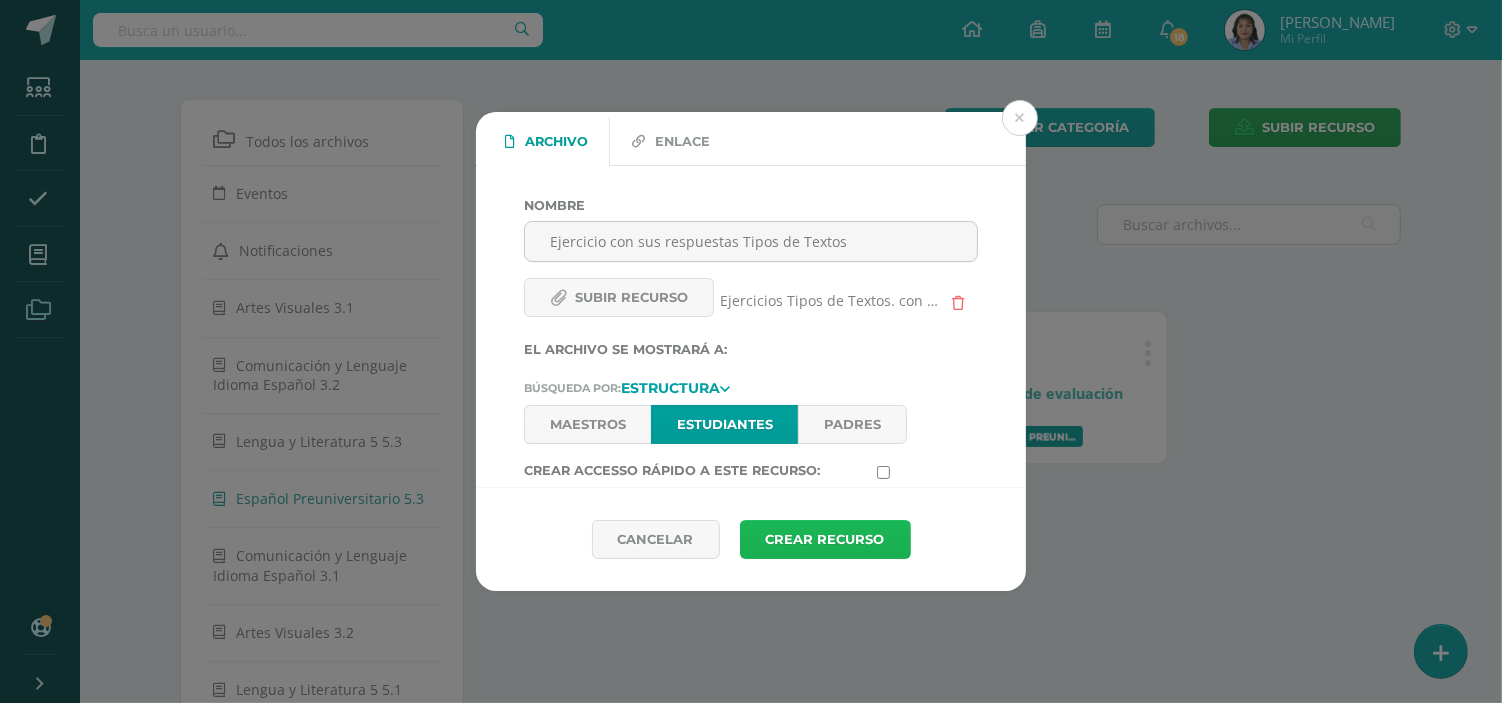 click on "Crear Recurso" at bounding box center (825, 539) 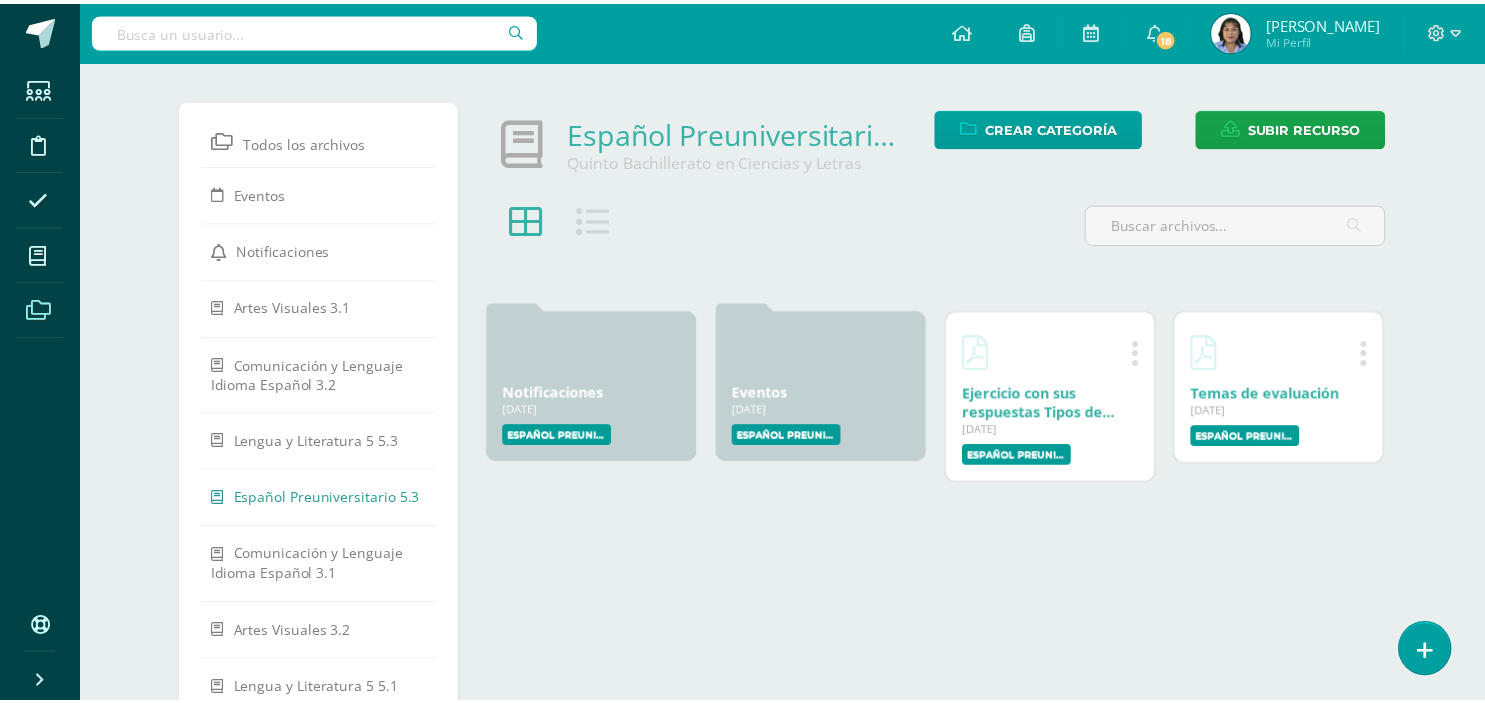 scroll, scrollTop: 0, scrollLeft: 0, axis: both 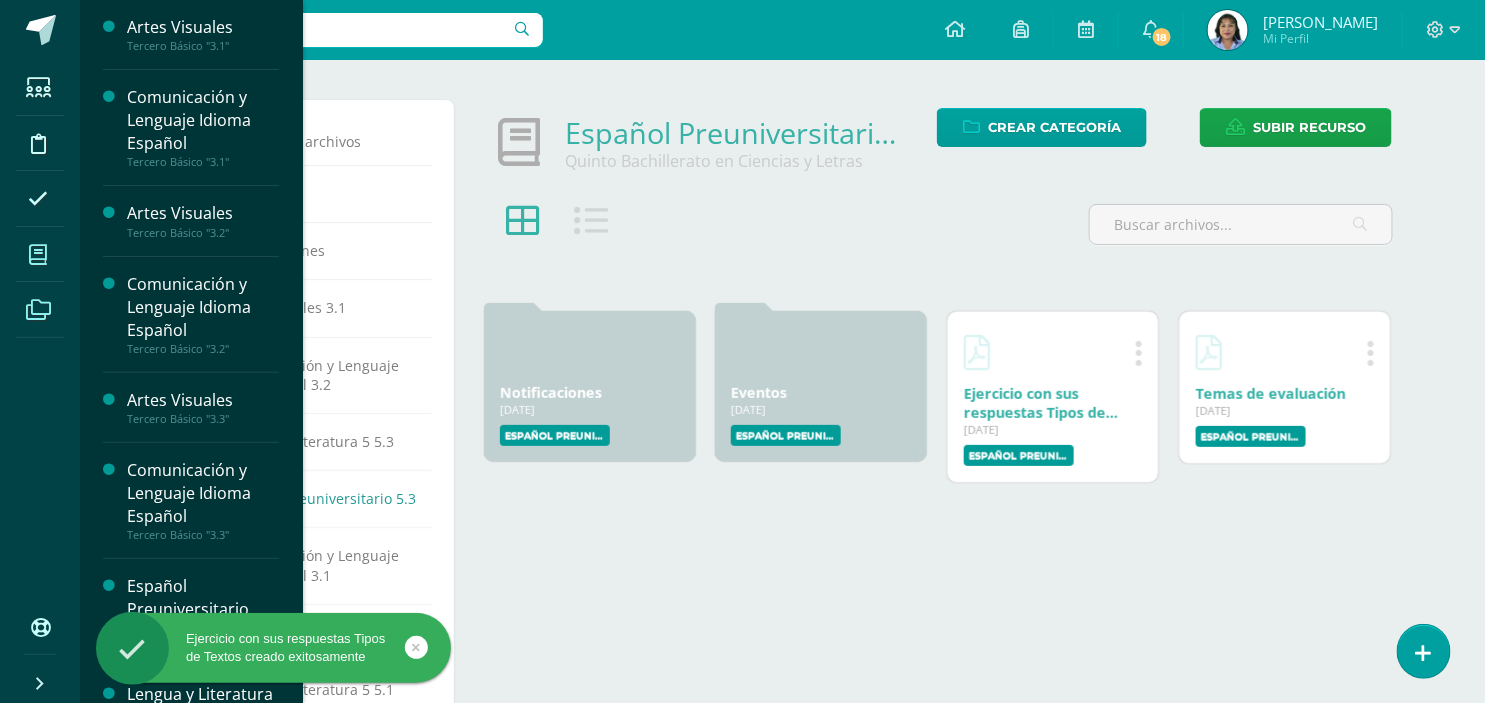 click at bounding box center [38, 255] 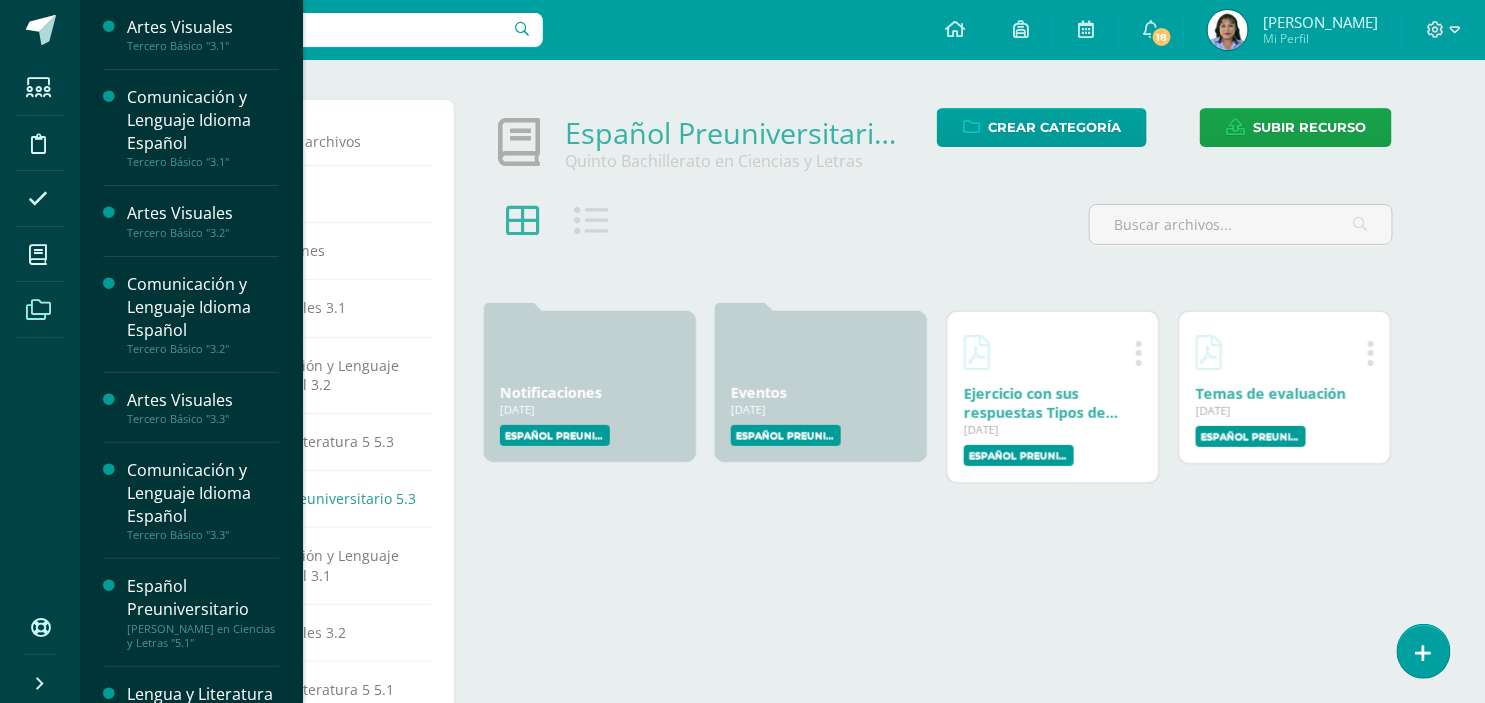 scroll, scrollTop: 500, scrollLeft: 0, axis: vertical 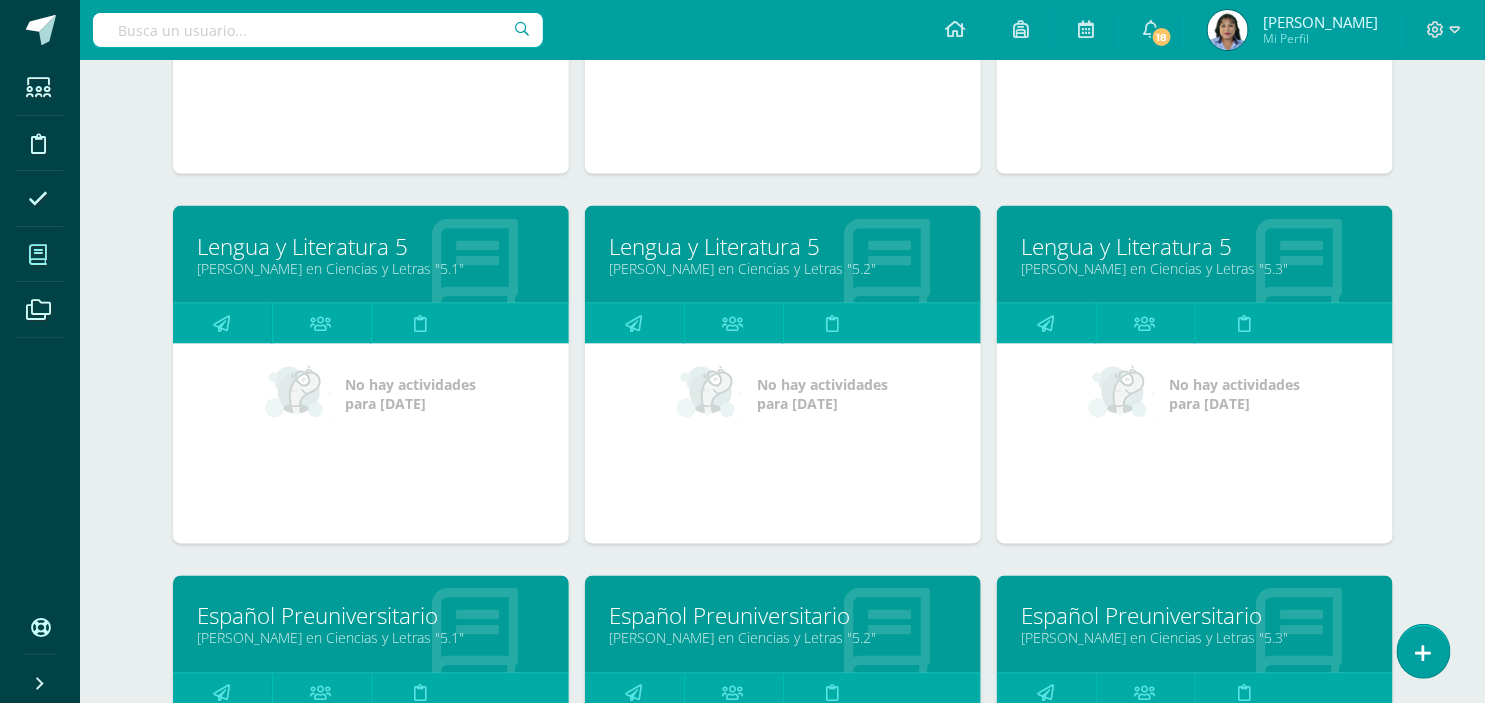 click on "Español Preuniversitario
Quinto Bachillerato en Ciencias y Letras "5.1"" at bounding box center [371, 624] 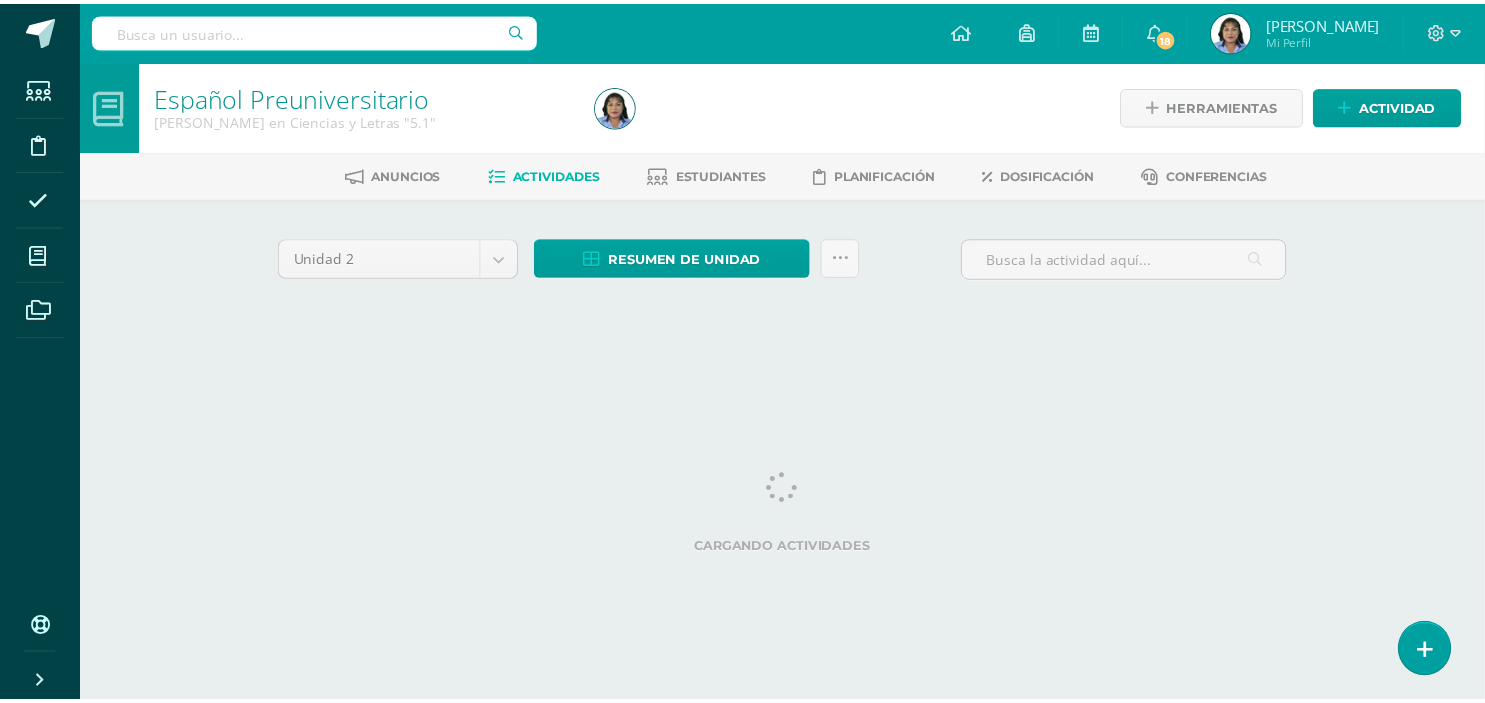 scroll, scrollTop: 0, scrollLeft: 0, axis: both 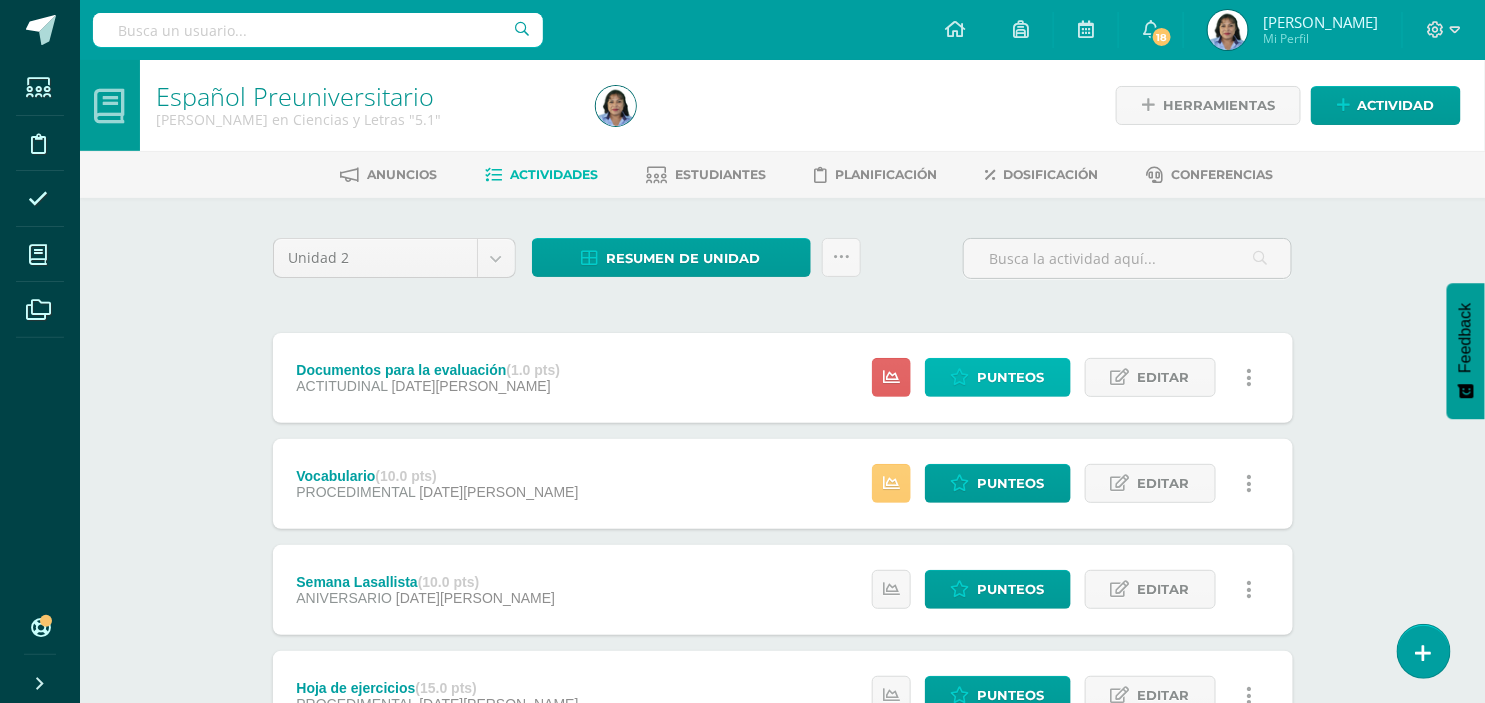click on "Punteos" at bounding box center [1011, 377] 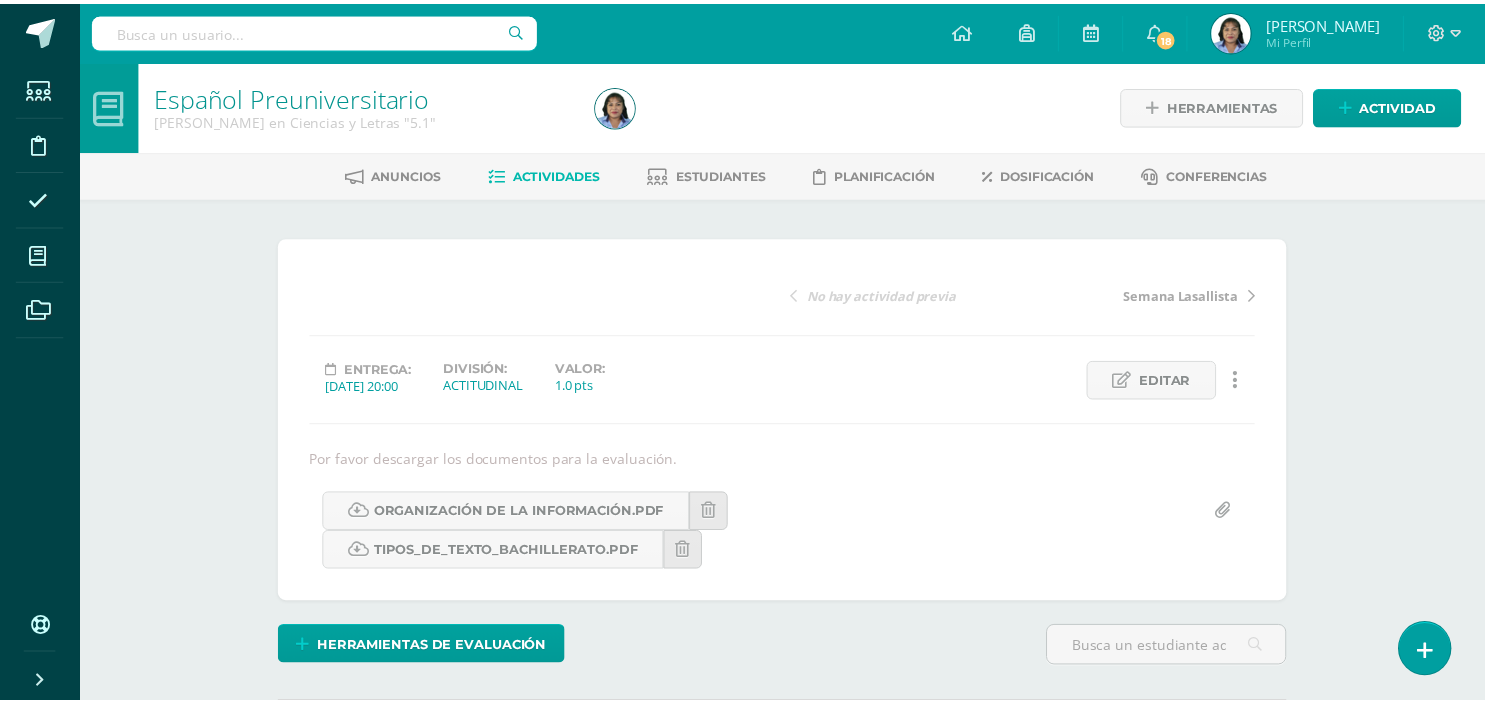 scroll, scrollTop: 0, scrollLeft: 0, axis: both 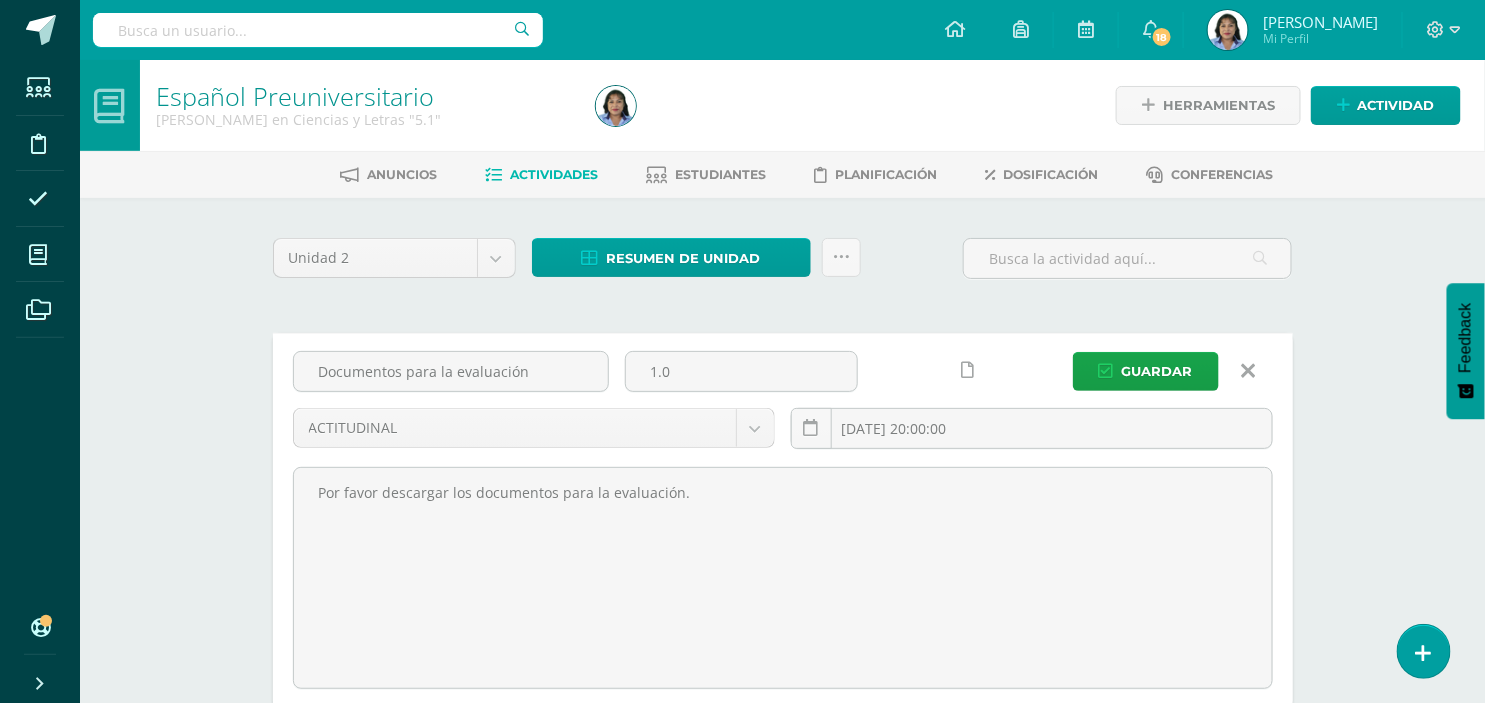 click on "Actividades" at bounding box center (541, 175) 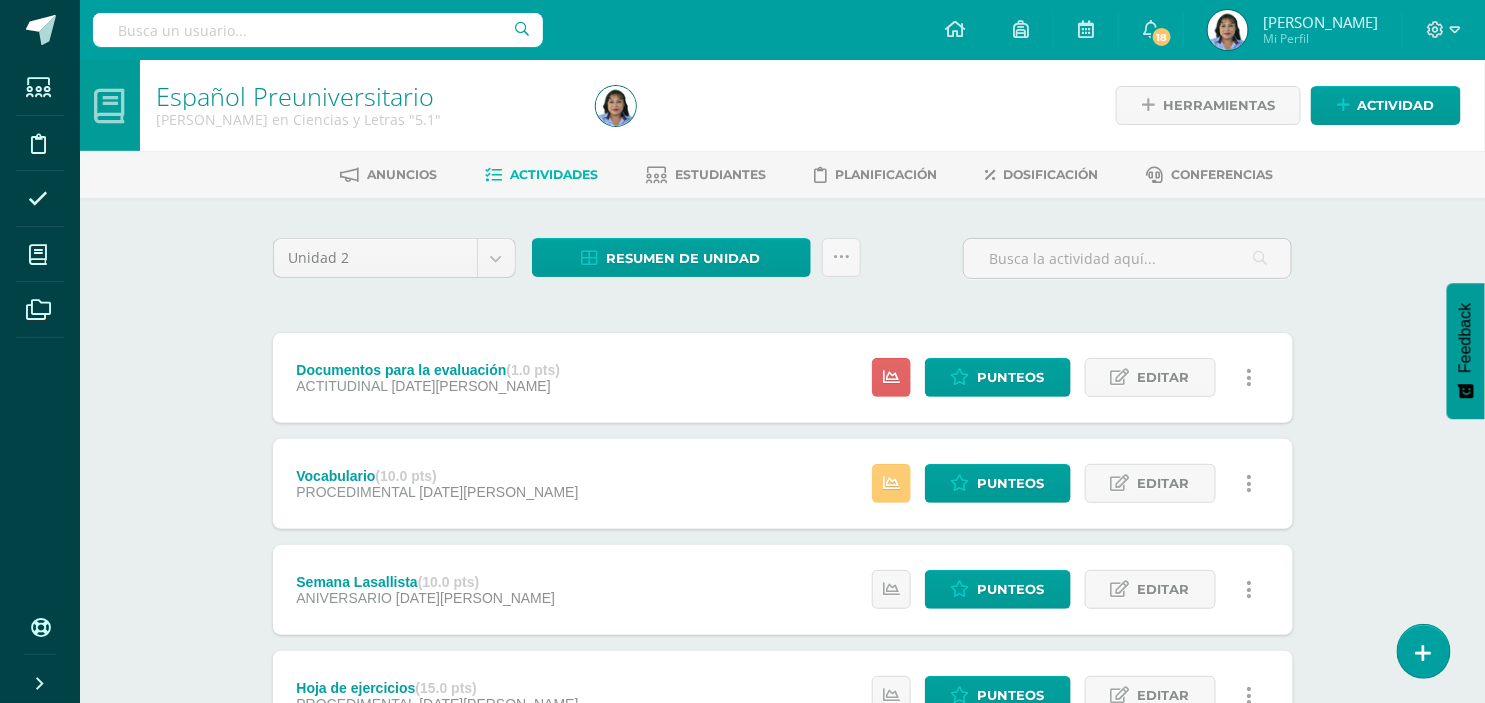 scroll, scrollTop: 0, scrollLeft: 0, axis: both 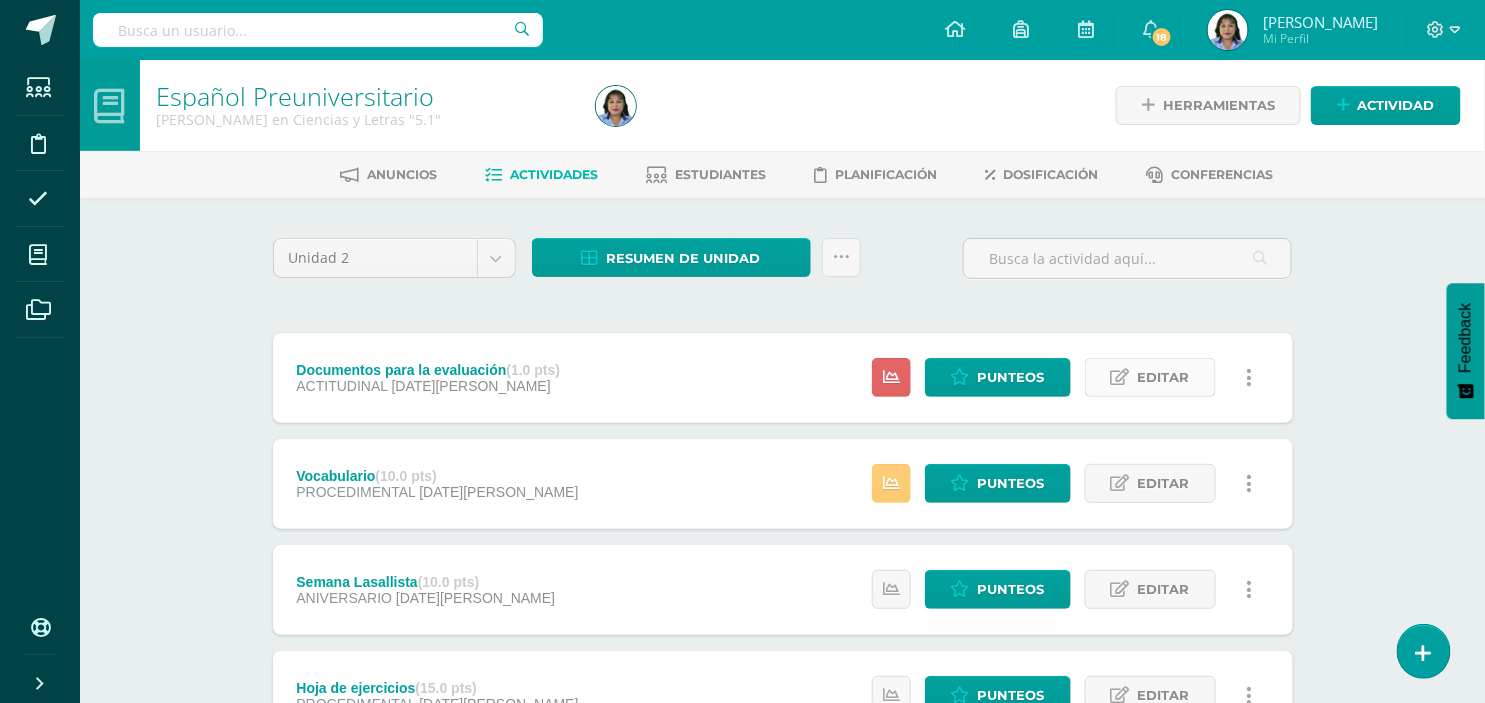click on "Editar" at bounding box center (1164, 377) 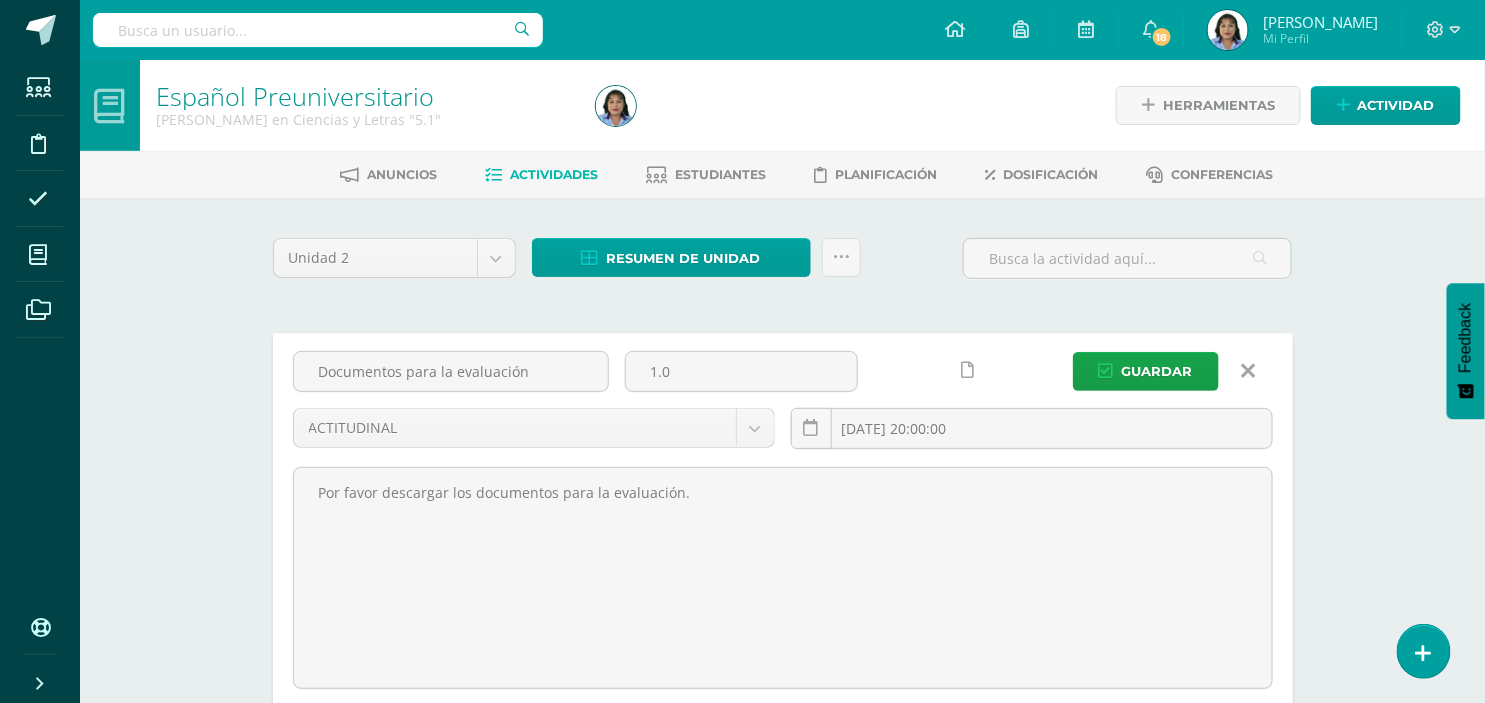 click on "Español Preuniversitario
Quinto Bachillerato en Ciencias y Letras "5.1"
Herramientas
Detalle de asistencias
Actividad
Anuncios
Actividades
Estudiantes
Planificación
Dosificación
Conferencias     Unidad 2                             Unidad 1 Unidad 2 Unidad 3 Resumen de unidad
Descargar como HTML
Descargar como PDF
Descargar como XLS
Subir actividades en masa
Enviar punteos a revision
Historial de actividad
¿Estás seguro que deseas  Enviar a revisión  las notas de este curso?
Cancelar 0" at bounding box center (782, 822) 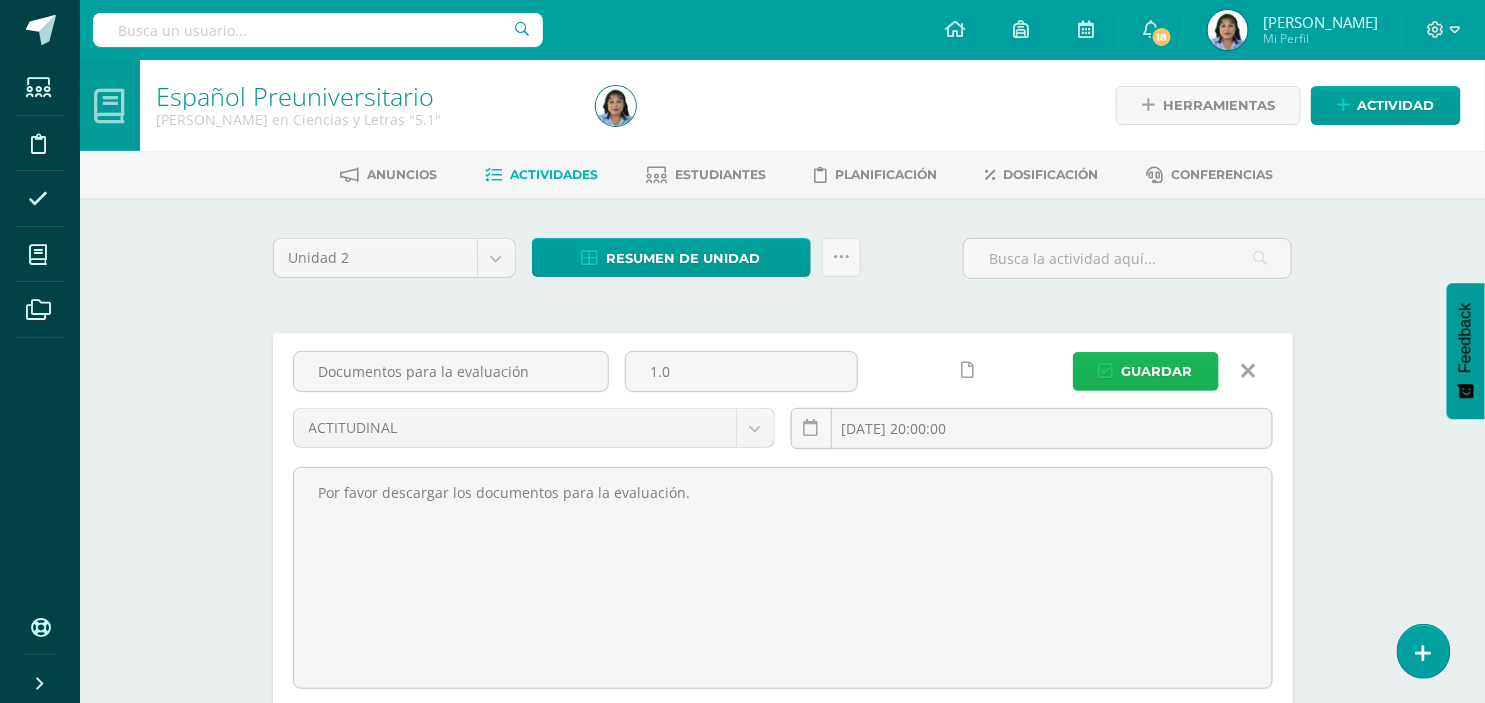 click on "Guardar" at bounding box center (1157, 371) 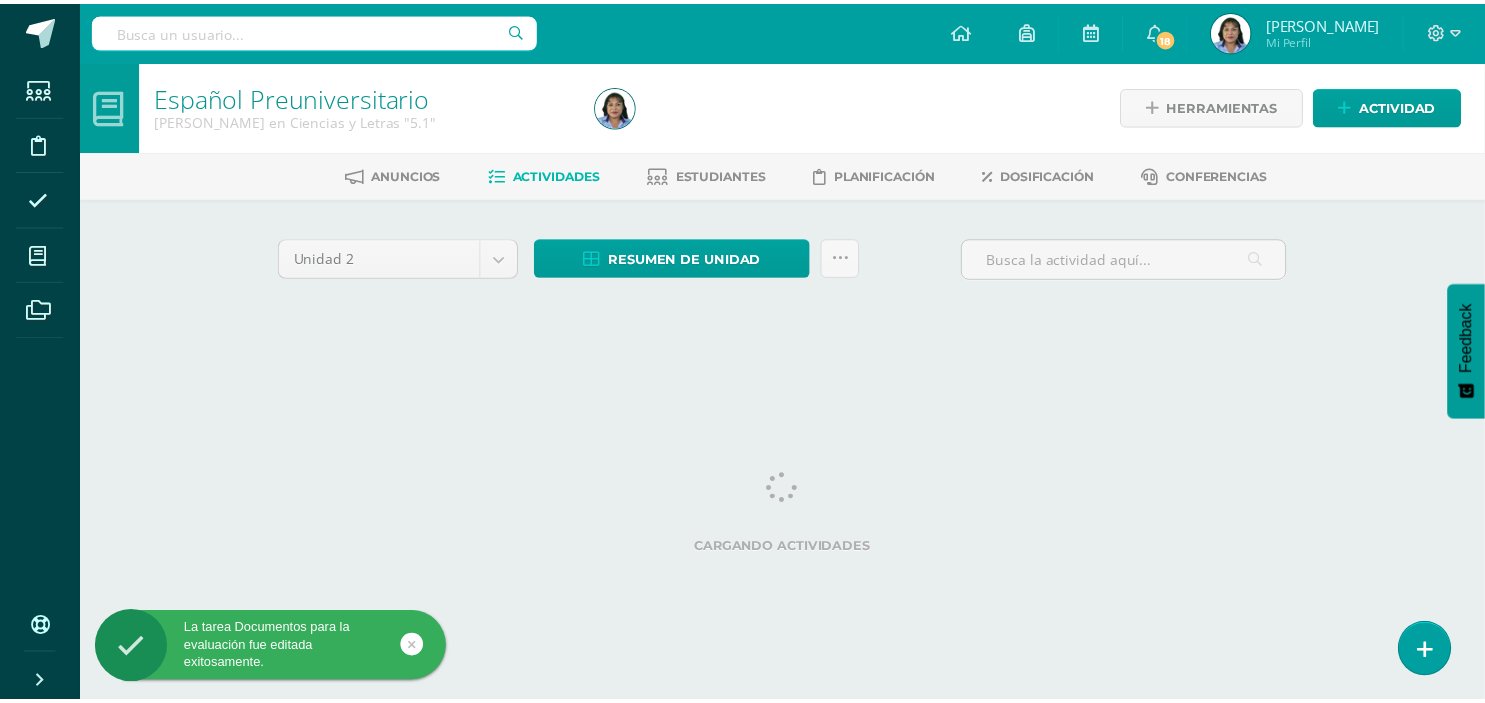 scroll, scrollTop: 0, scrollLeft: 0, axis: both 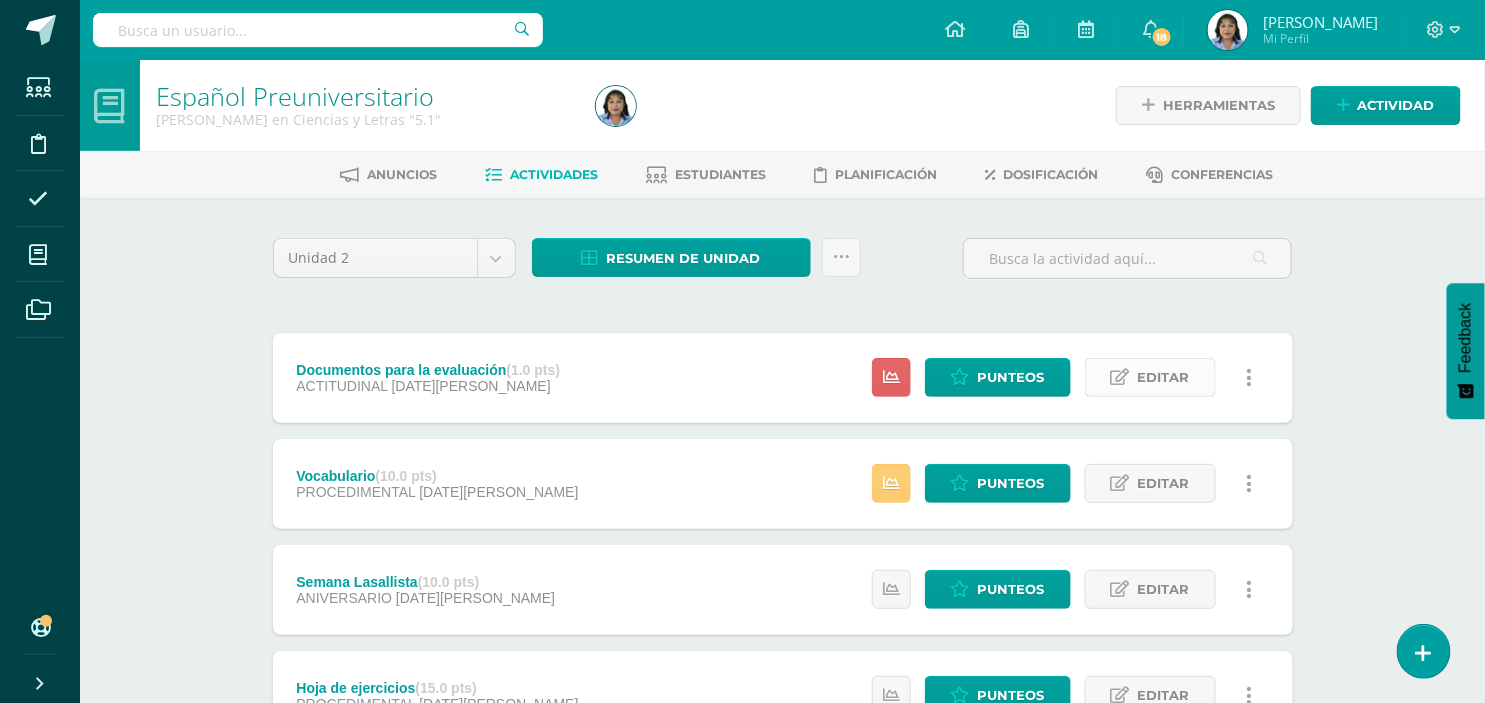 click on "Editar" at bounding box center [1164, 377] 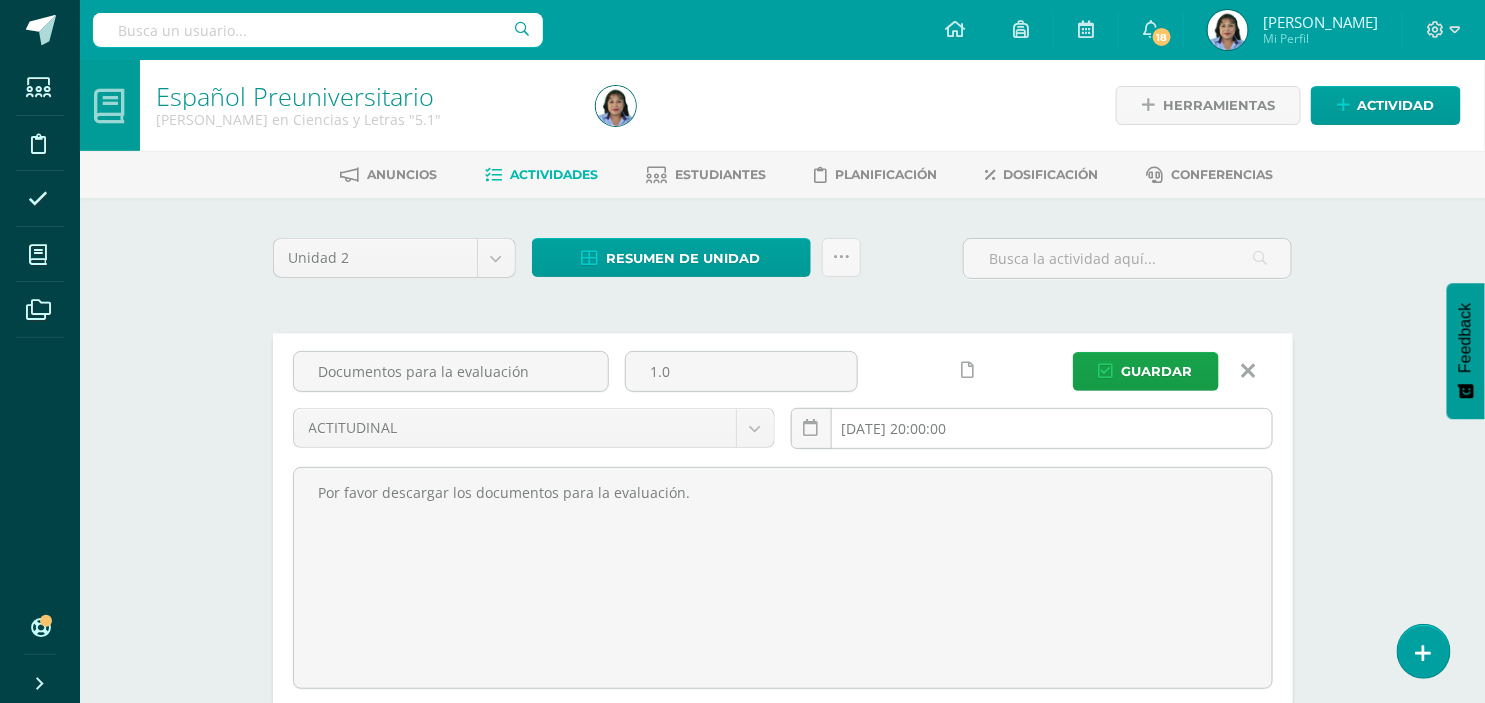 click on "2025-07-07 20:00:00" at bounding box center [1032, 428] 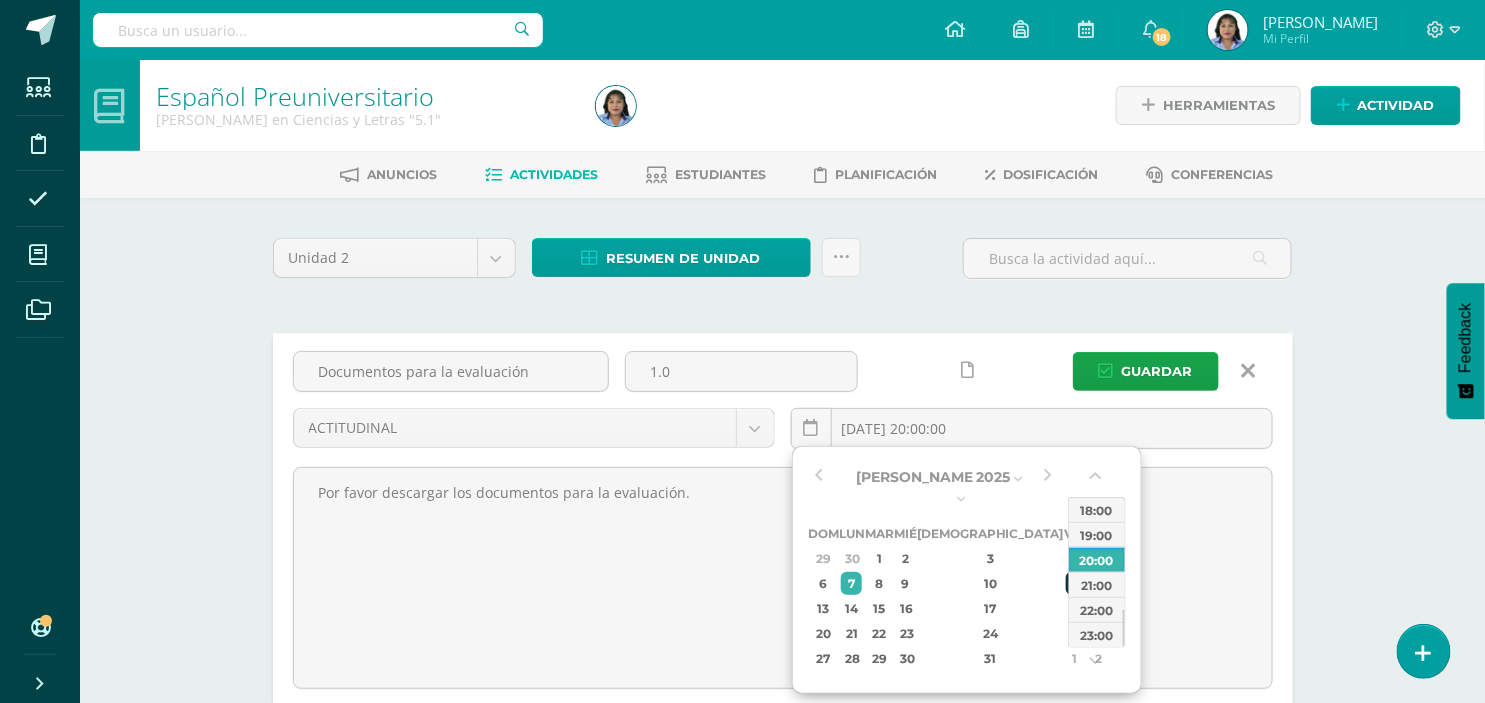 click on "11" at bounding box center [1075, 583] 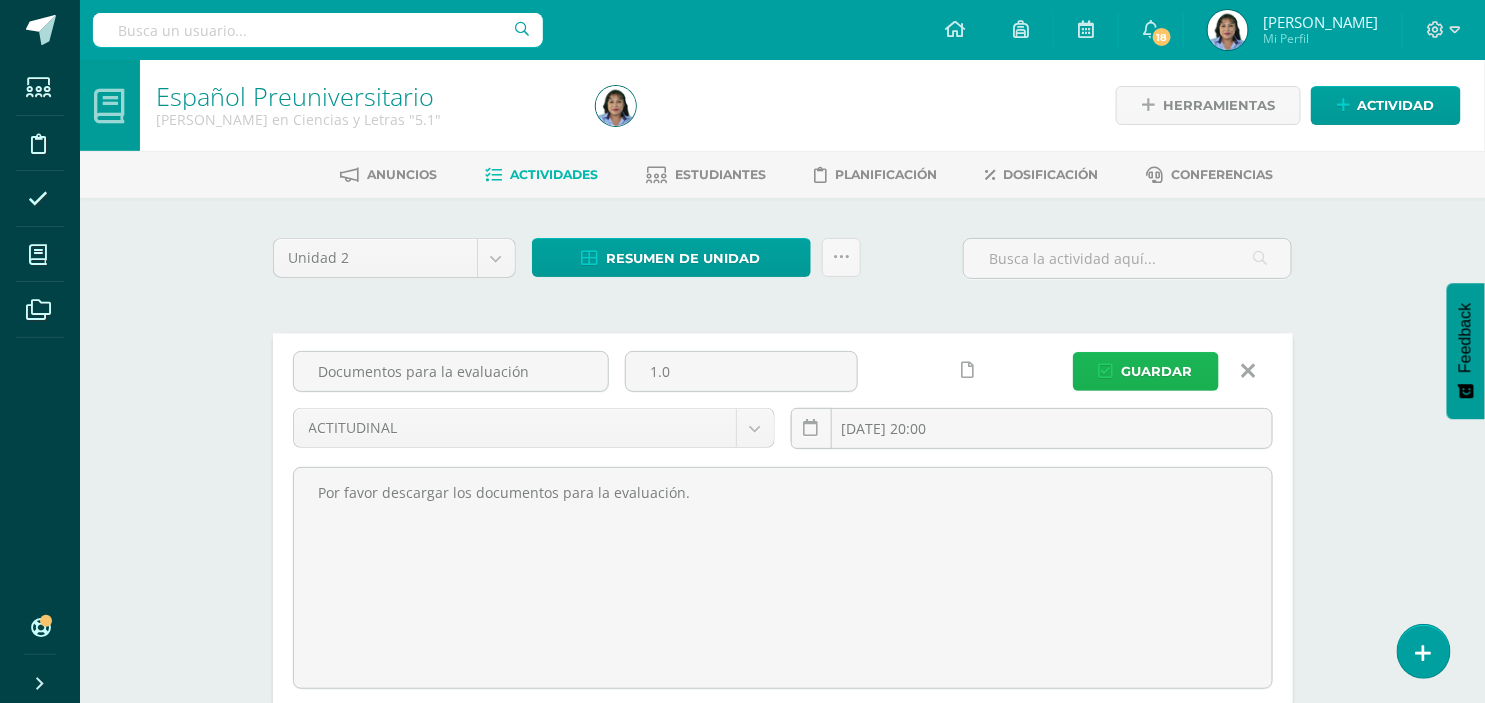 click on "Guardar" at bounding box center (1157, 371) 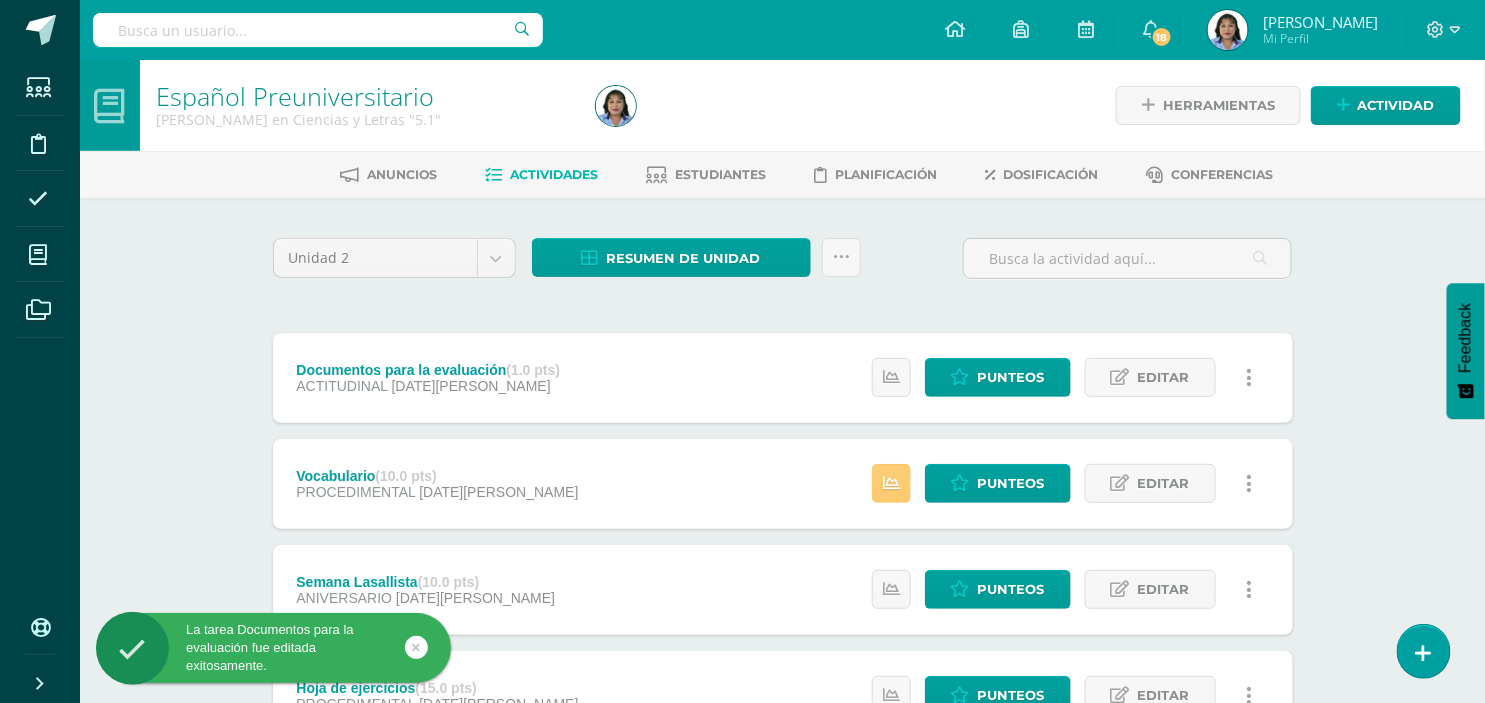 scroll, scrollTop: 0, scrollLeft: 0, axis: both 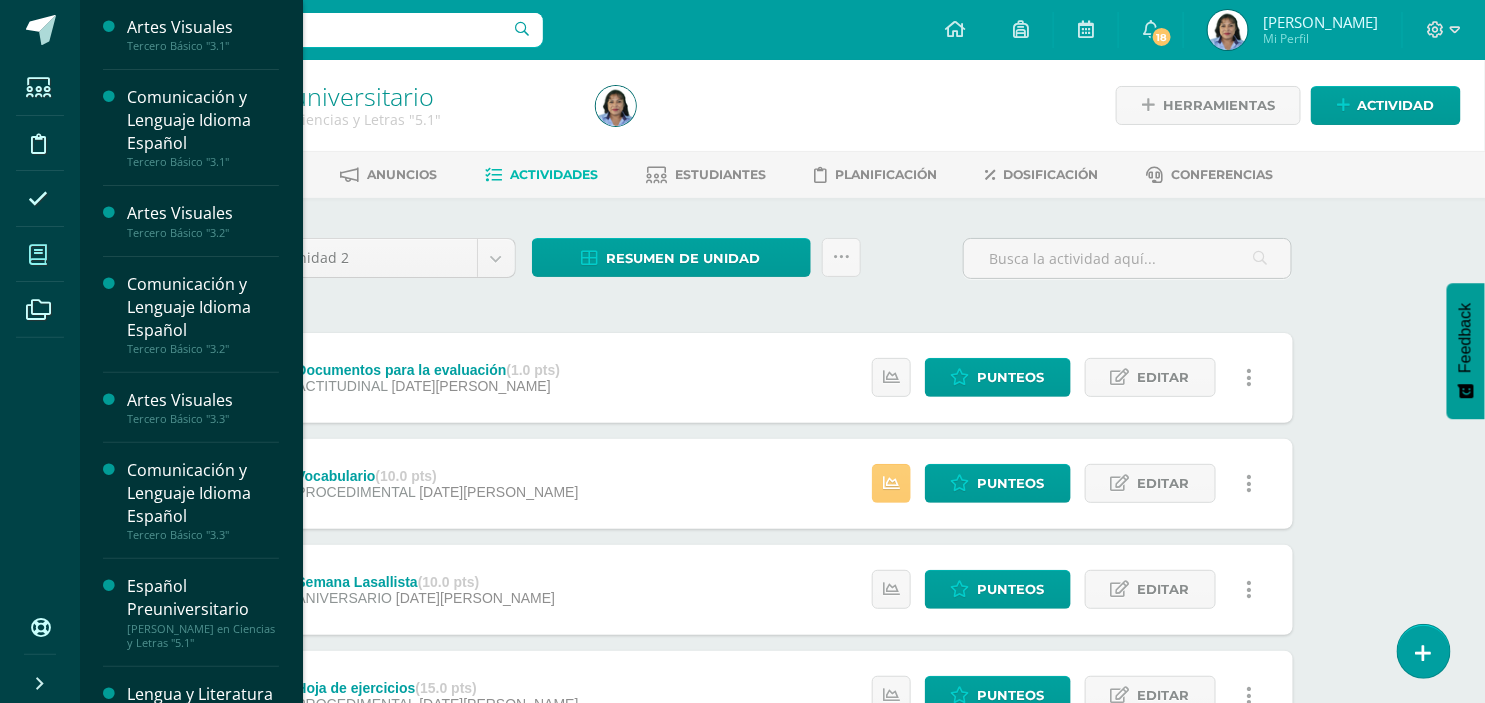 click at bounding box center [38, 255] 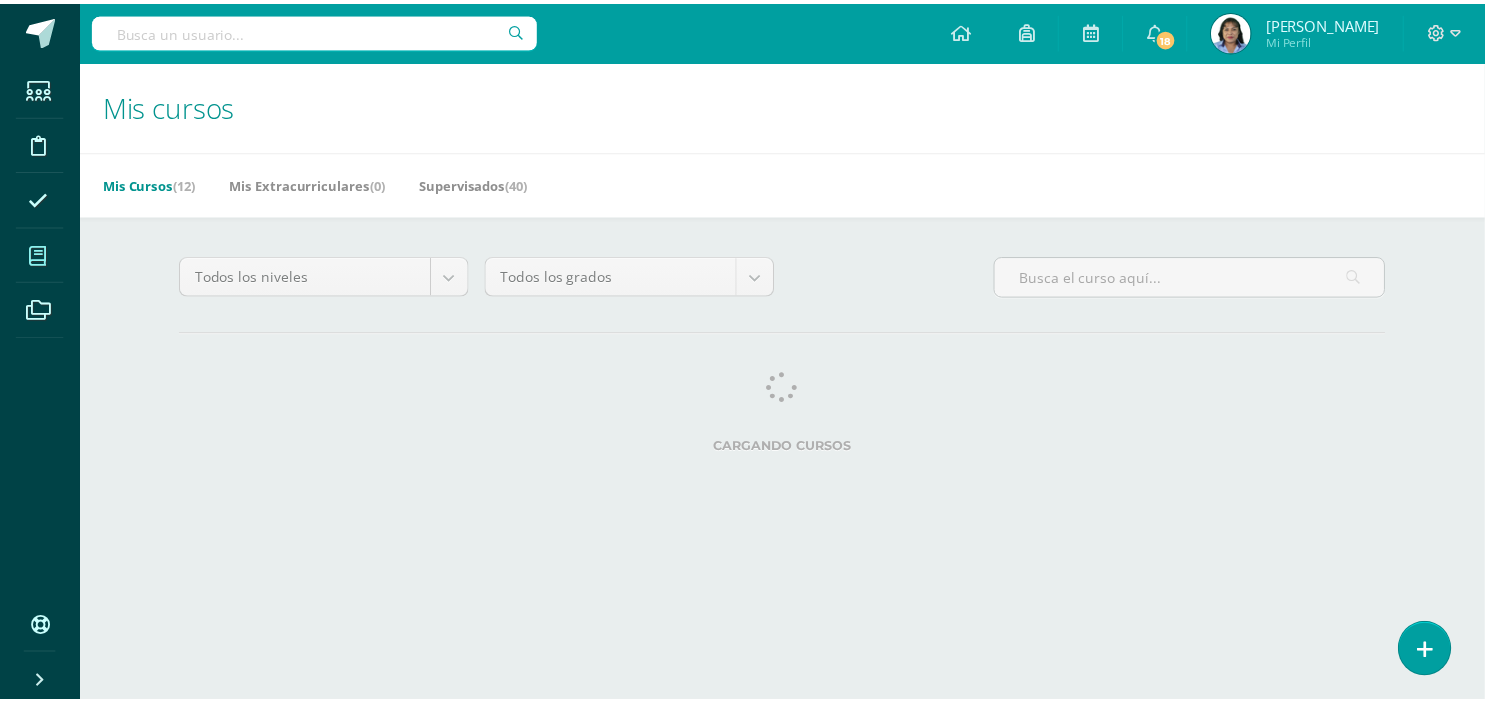 scroll, scrollTop: 0, scrollLeft: 0, axis: both 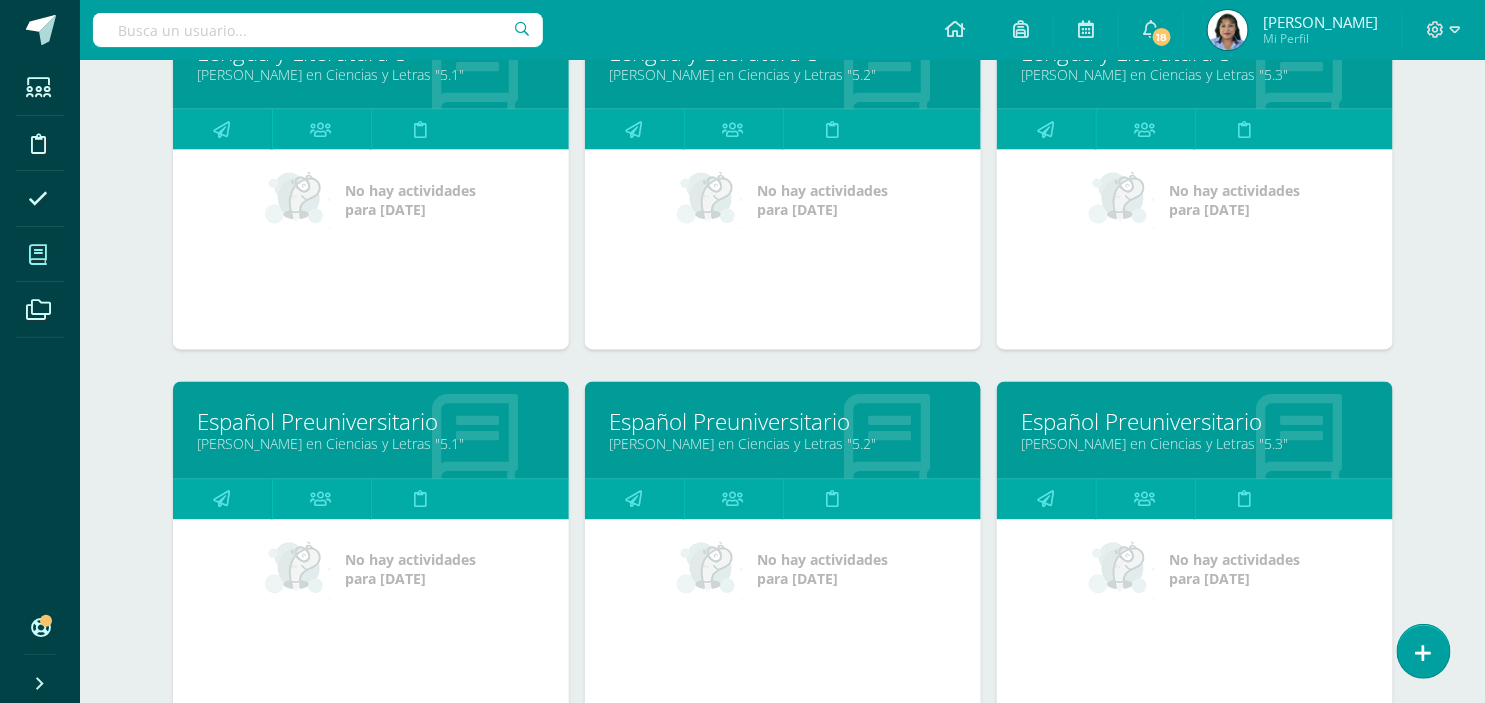 click on "[PERSON_NAME] en Ciencias y Letras "5.2"" at bounding box center [783, 444] 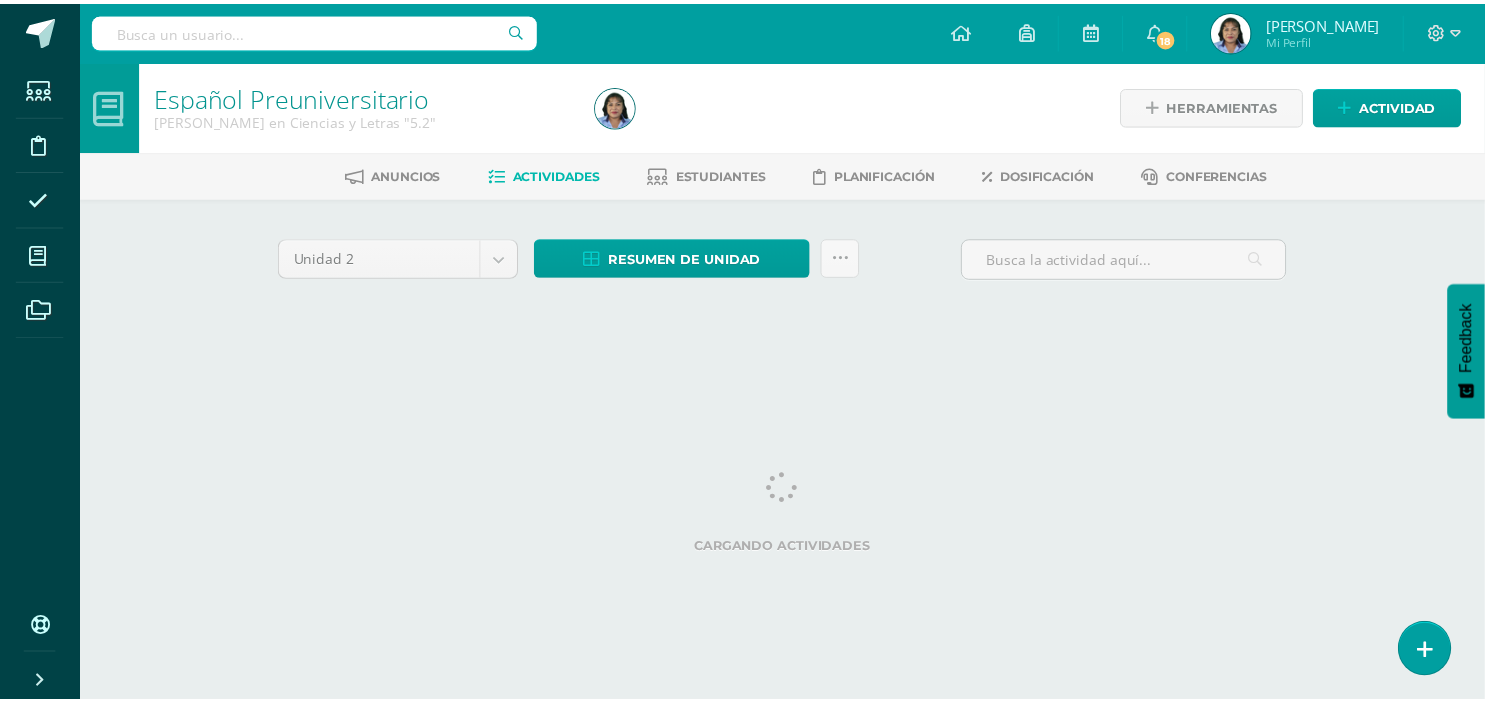 scroll, scrollTop: 0, scrollLeft: 0, axis: both 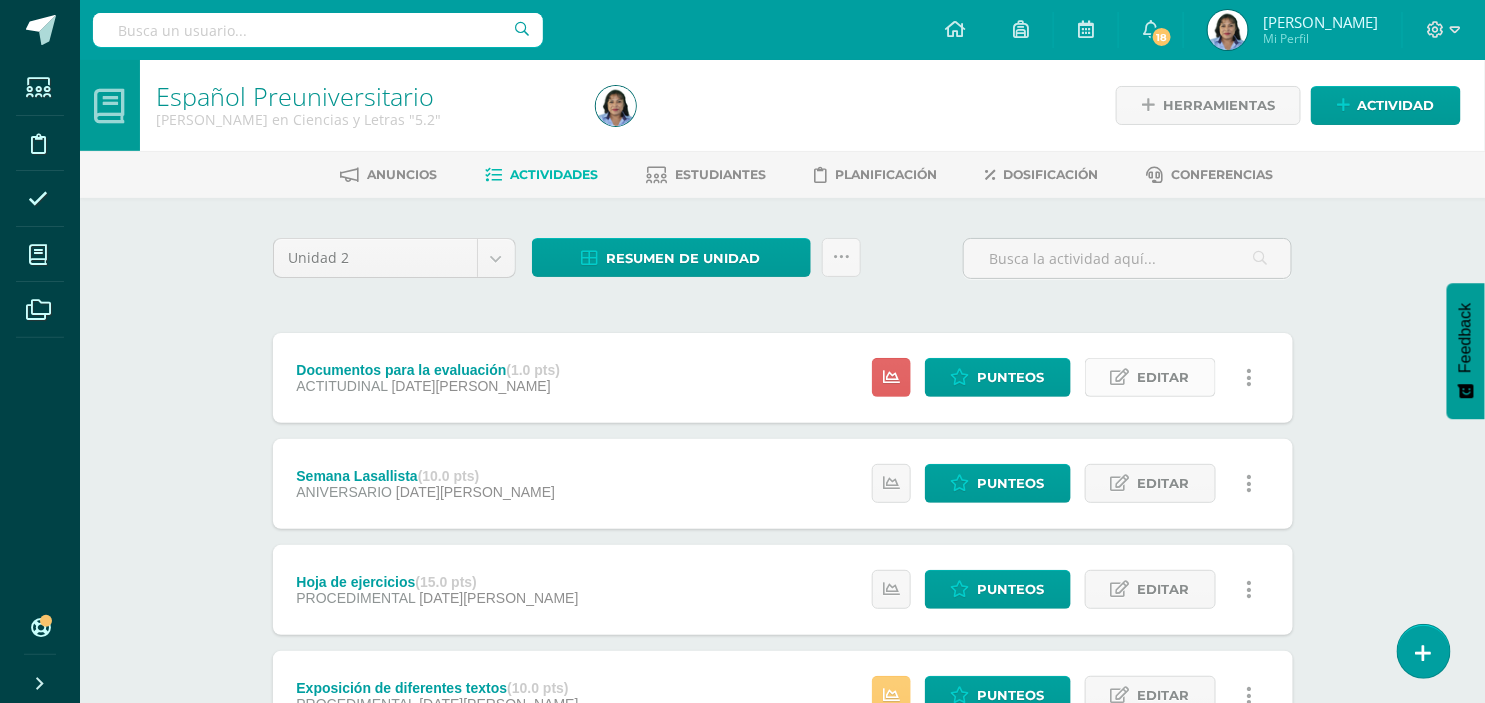 click on "Editar" at bounding box center (1164, 377) 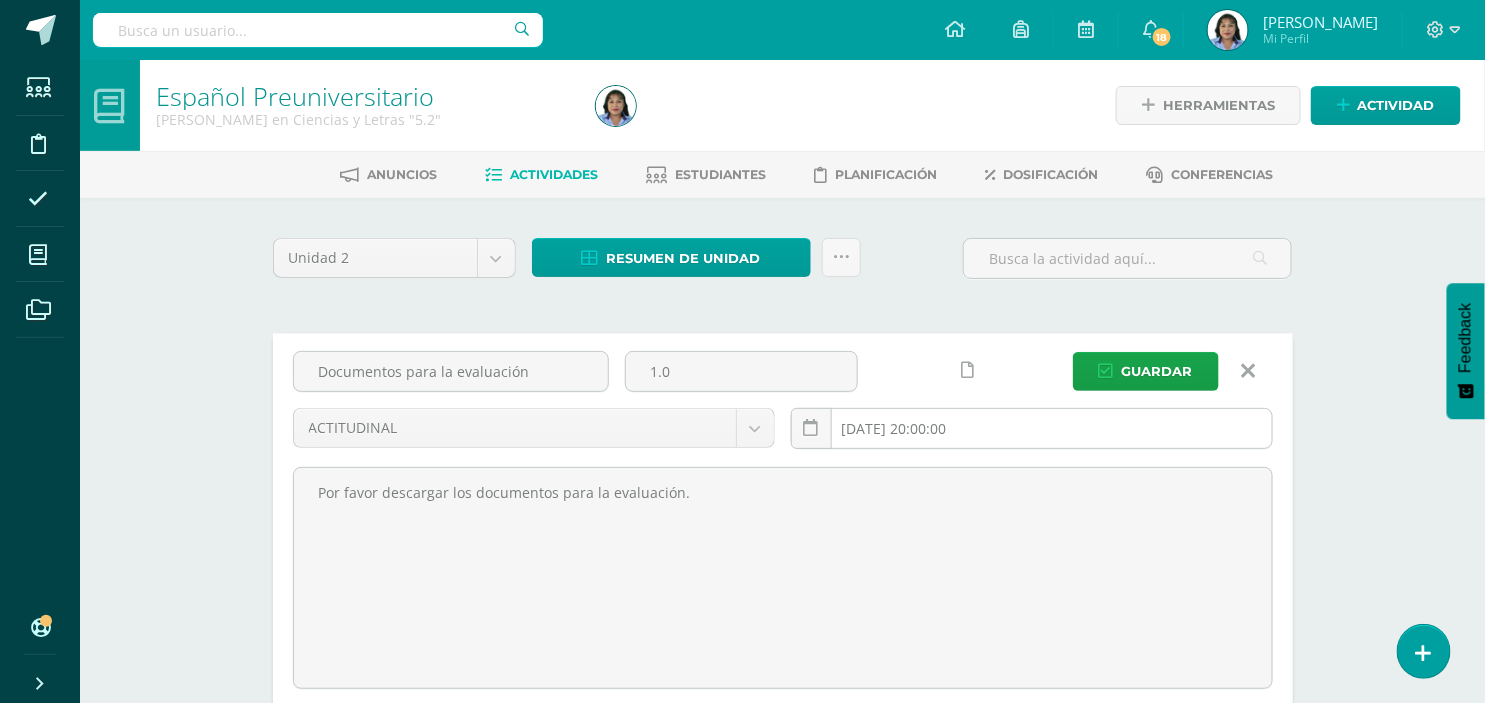 click on "2025-07-07 20:00:00" at bounding box center (1032, 428) 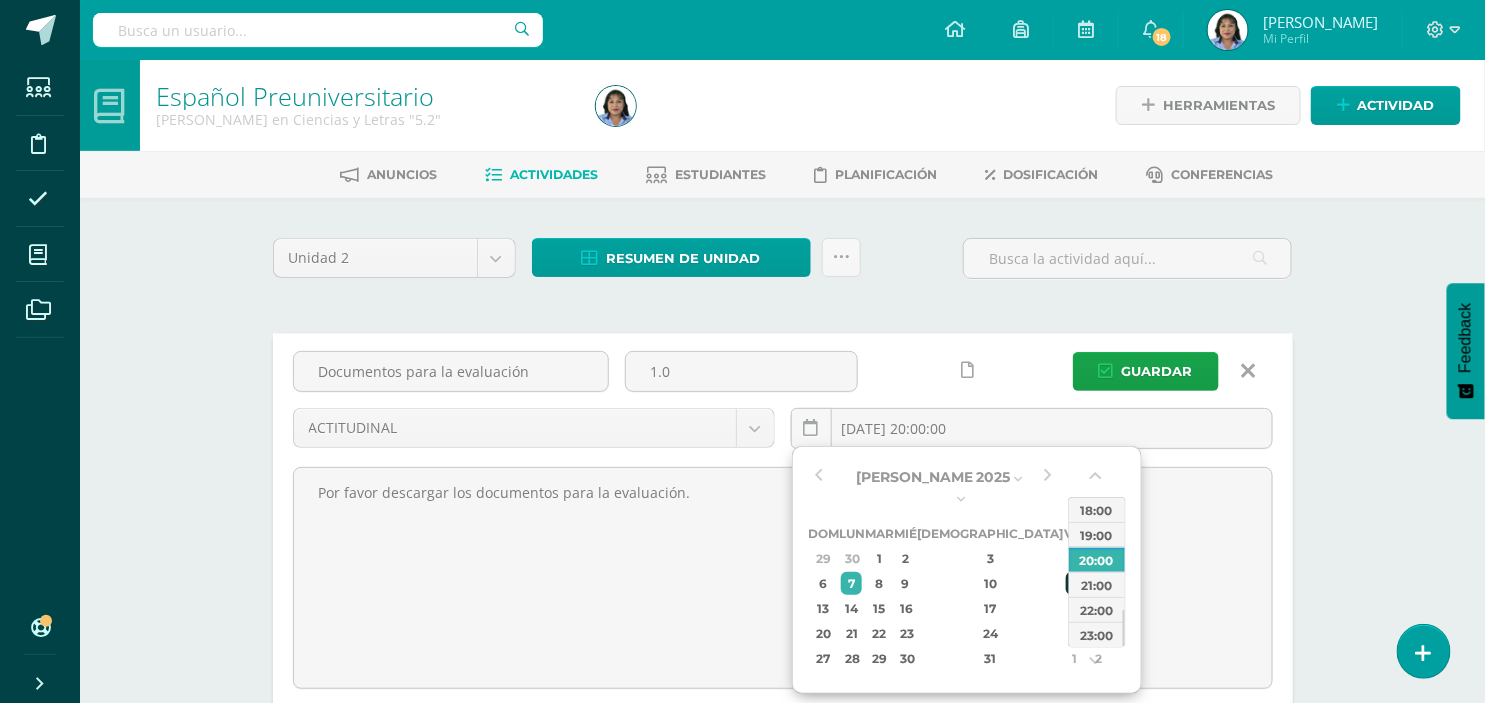 click on "11" at bounding box center (1075, 583) 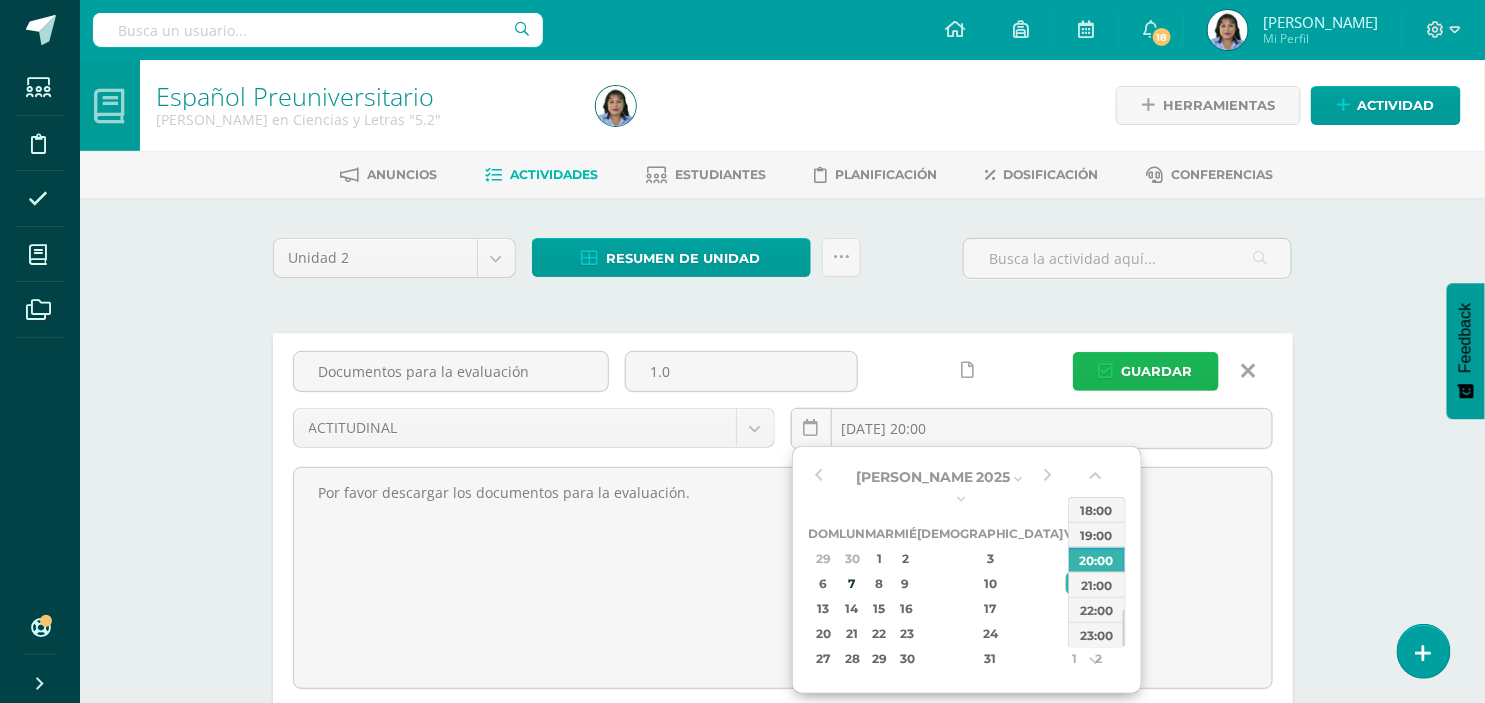 click on "Guardar" at bounding box center [1157, 371] 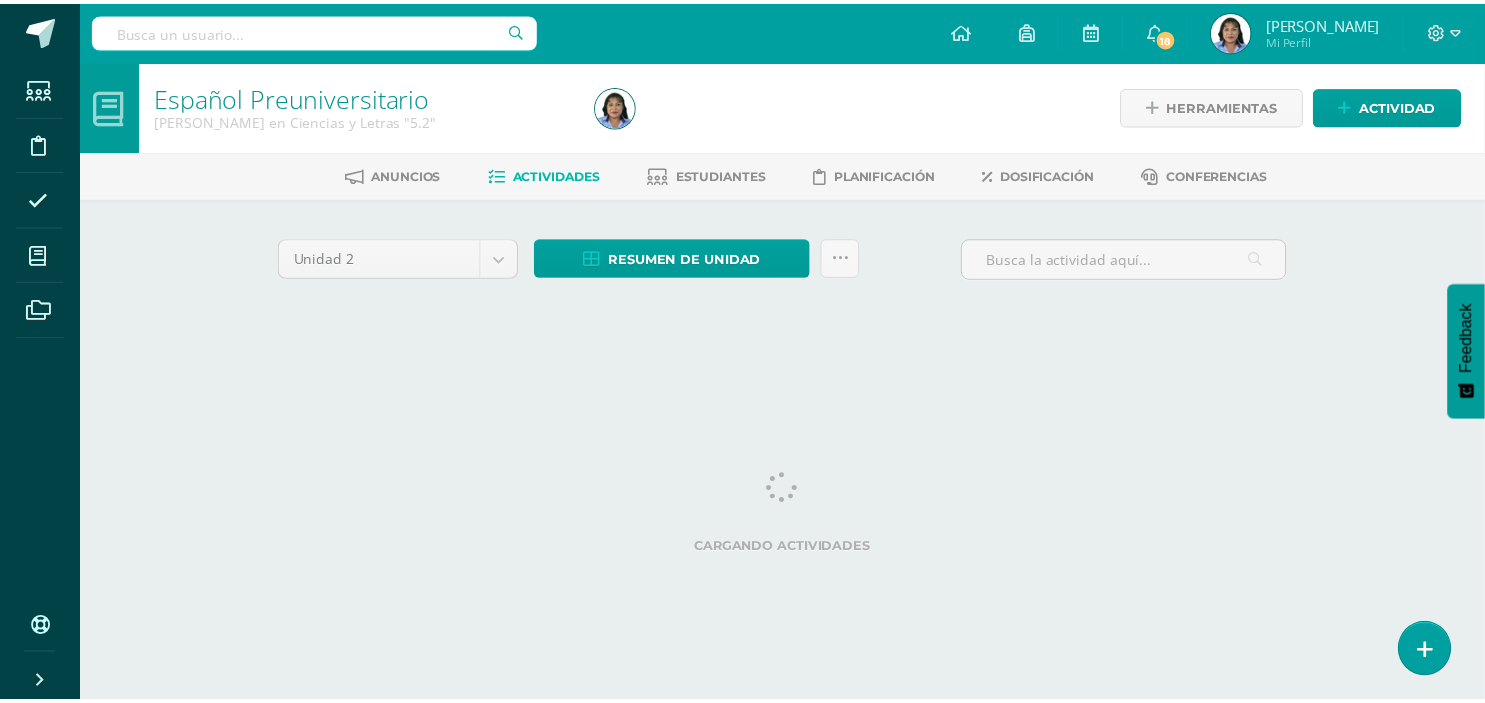 scroll, scrollTop: 0, scrollLeft: 0, axis: both 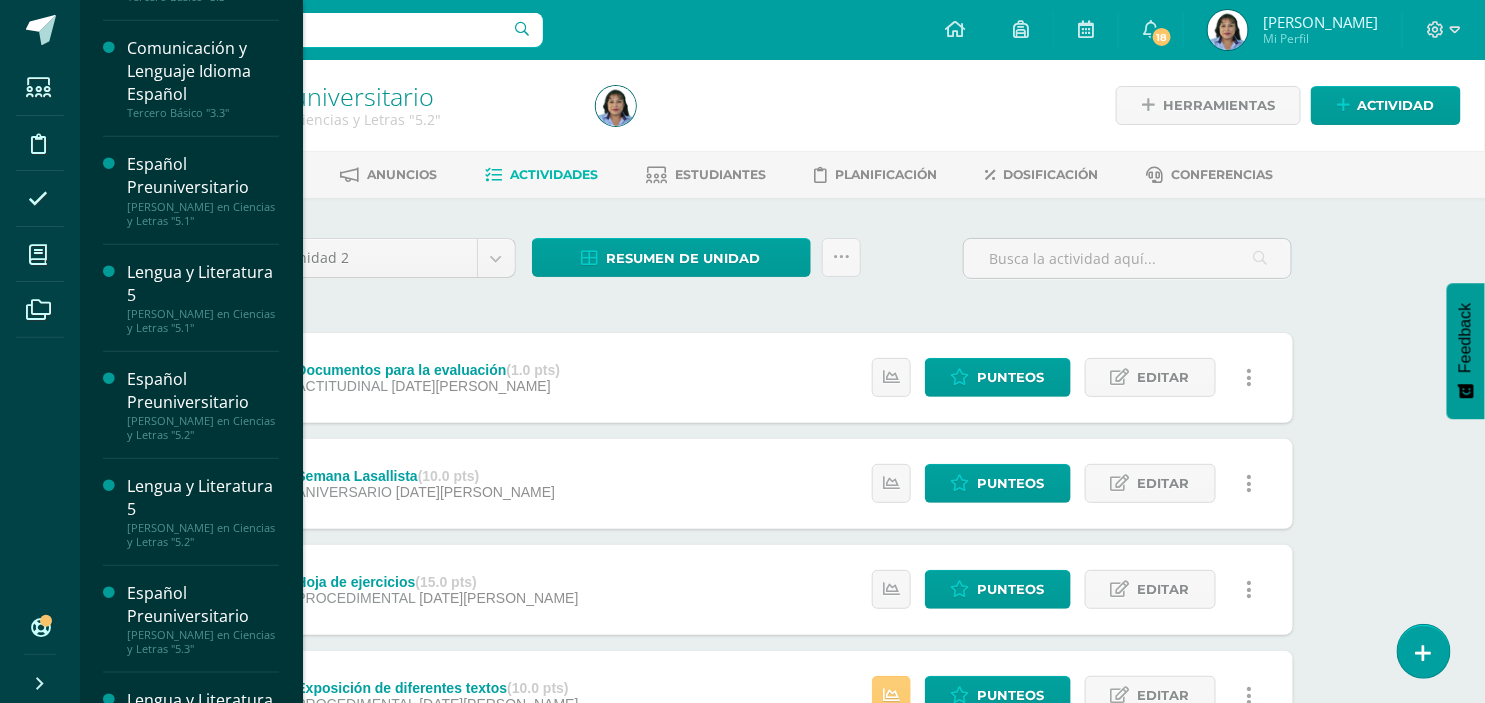 click on "Artes Visuales
Tercero
Básico
"3.1"
Actividades Estudiantes Planificación Dosificación
Comunicación y Lenguaje Idioma Español
Tercero
Básico
"3.1"
Actividades Estudiantes Planificación Dosificación
Artes Visuales
Tercero
Básico
"3.2"
Actividades Estudiantes Planificación Dosificación
Comunicación y Lenguaje Idioma Español
Tercero
Básico
"3.2"
Actividades Estudiantes Planificación Dosificación Actividades Estudiantes Planificación Dosificación" at bounding box center (191, 351) 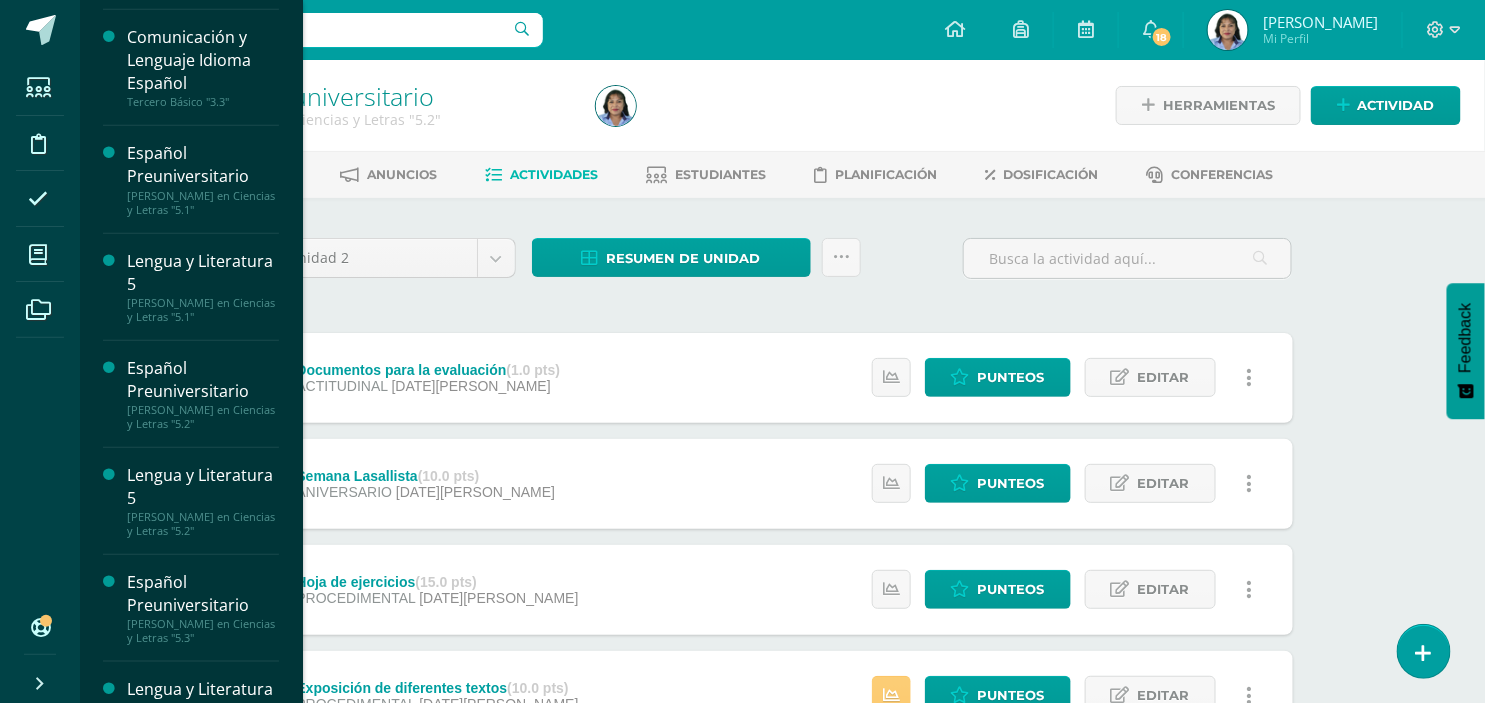 scroll, scrollTop: 500, scrollLeft: 0, axis: vertical 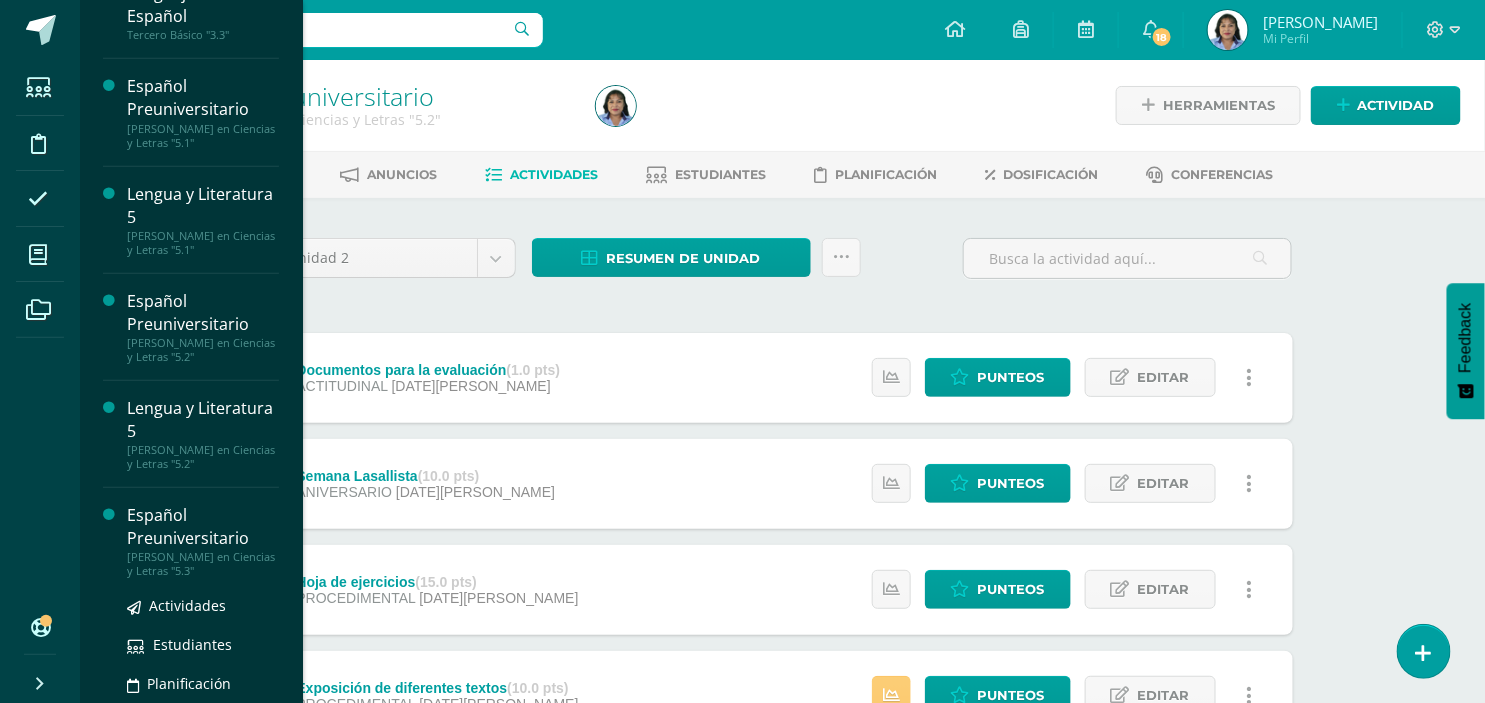click on "[PERSON_NAME] en Ciencias y Letras
"5.3"" at bounding box center [203, 564] 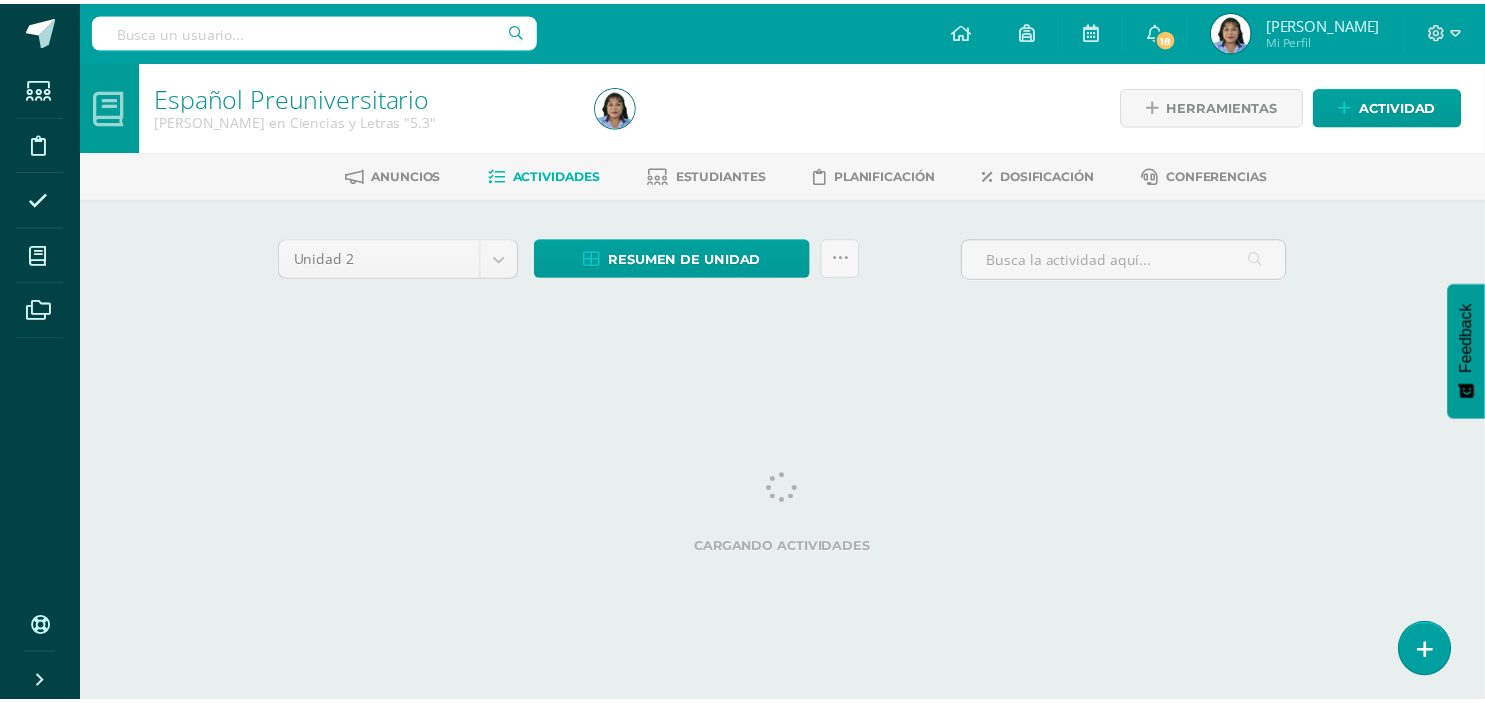 scroll, scrollTop: 0, scrollLeft: 0, axis: both 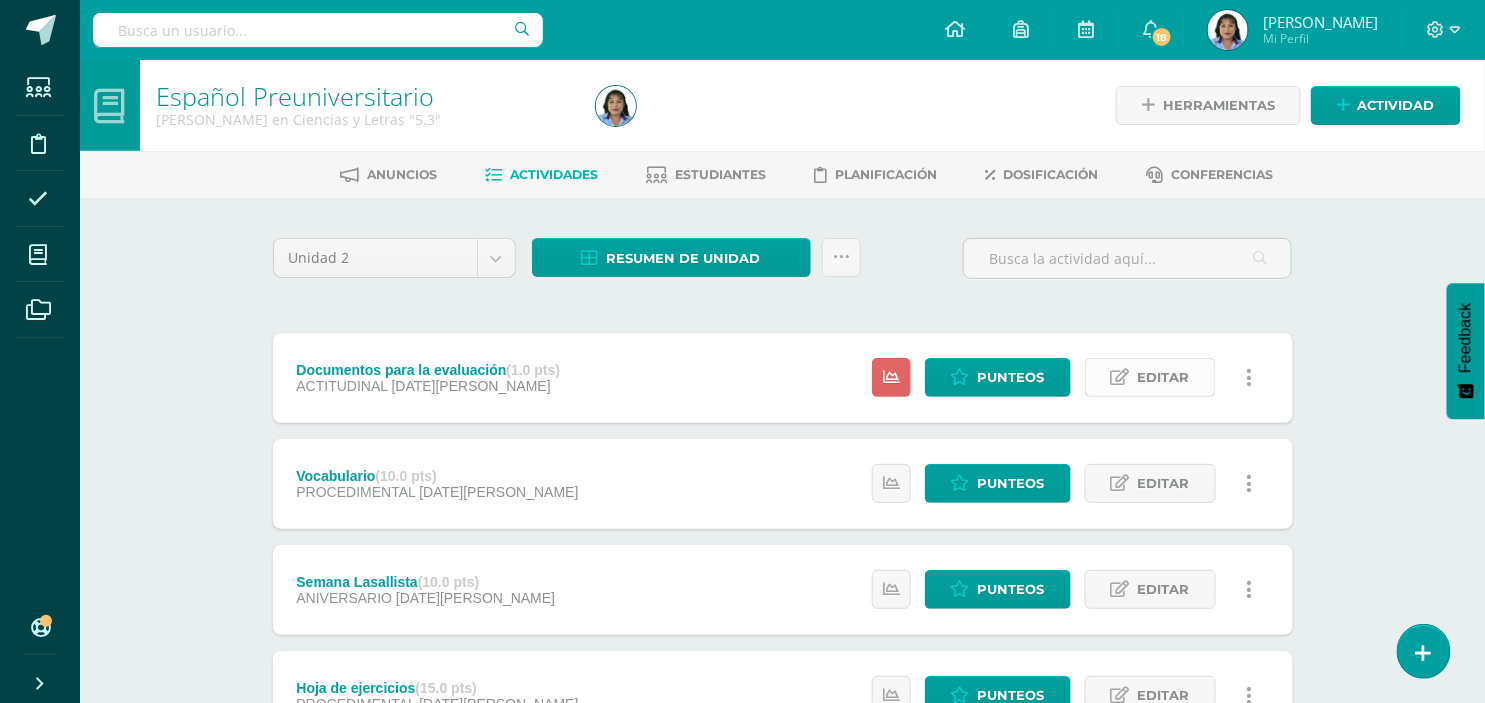 click on "Editar" at bounding box center [1164, 377] 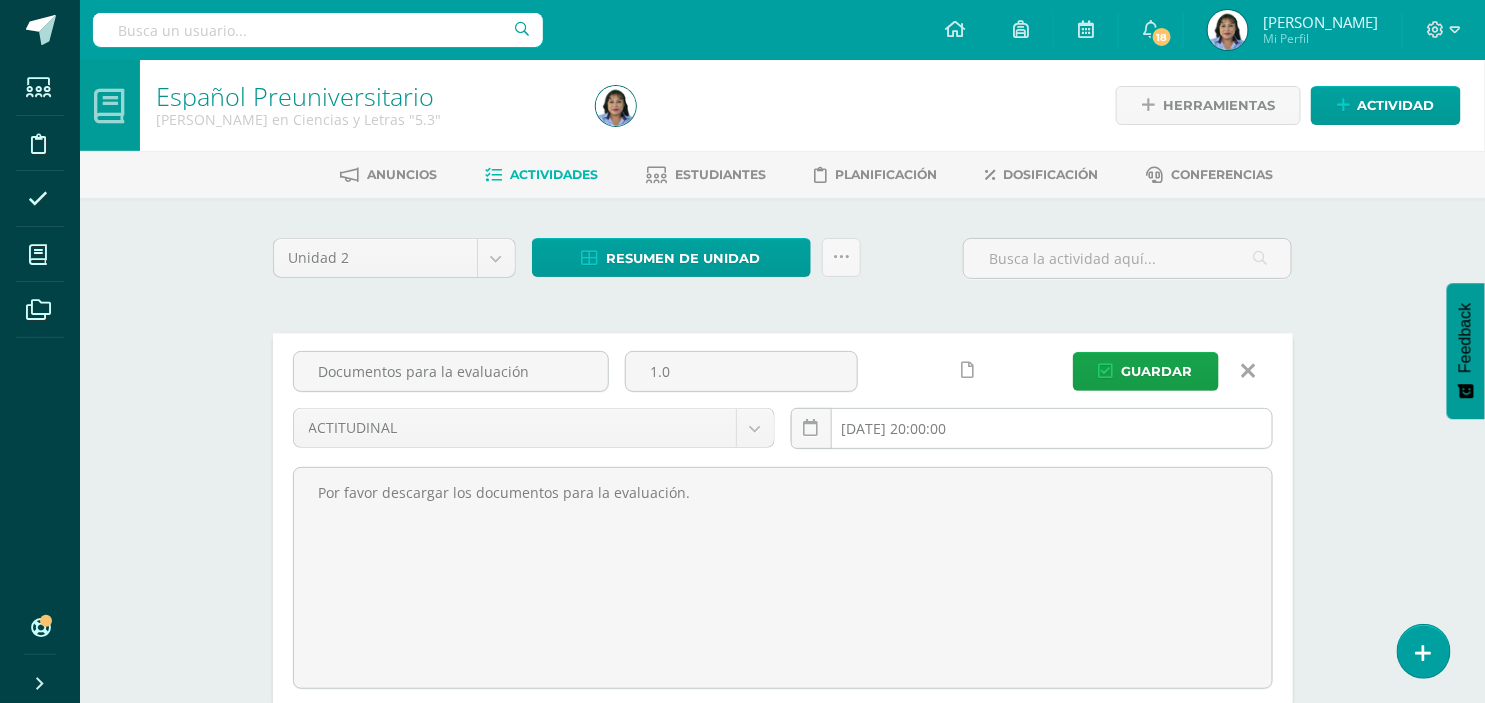 click on "2025-07-07 20:00:00" at bounding box center [1032, 428] 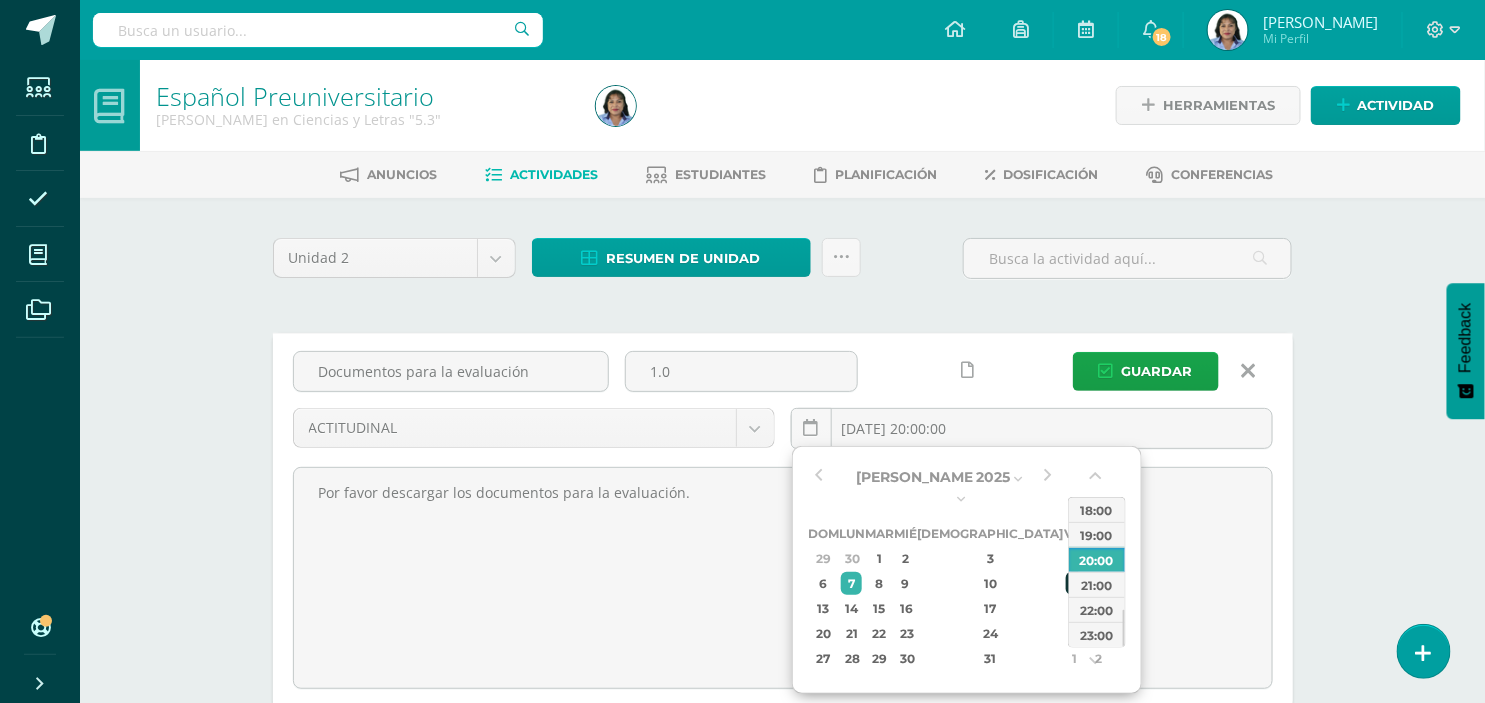 click on "11" at bounding box center [1075, 583] 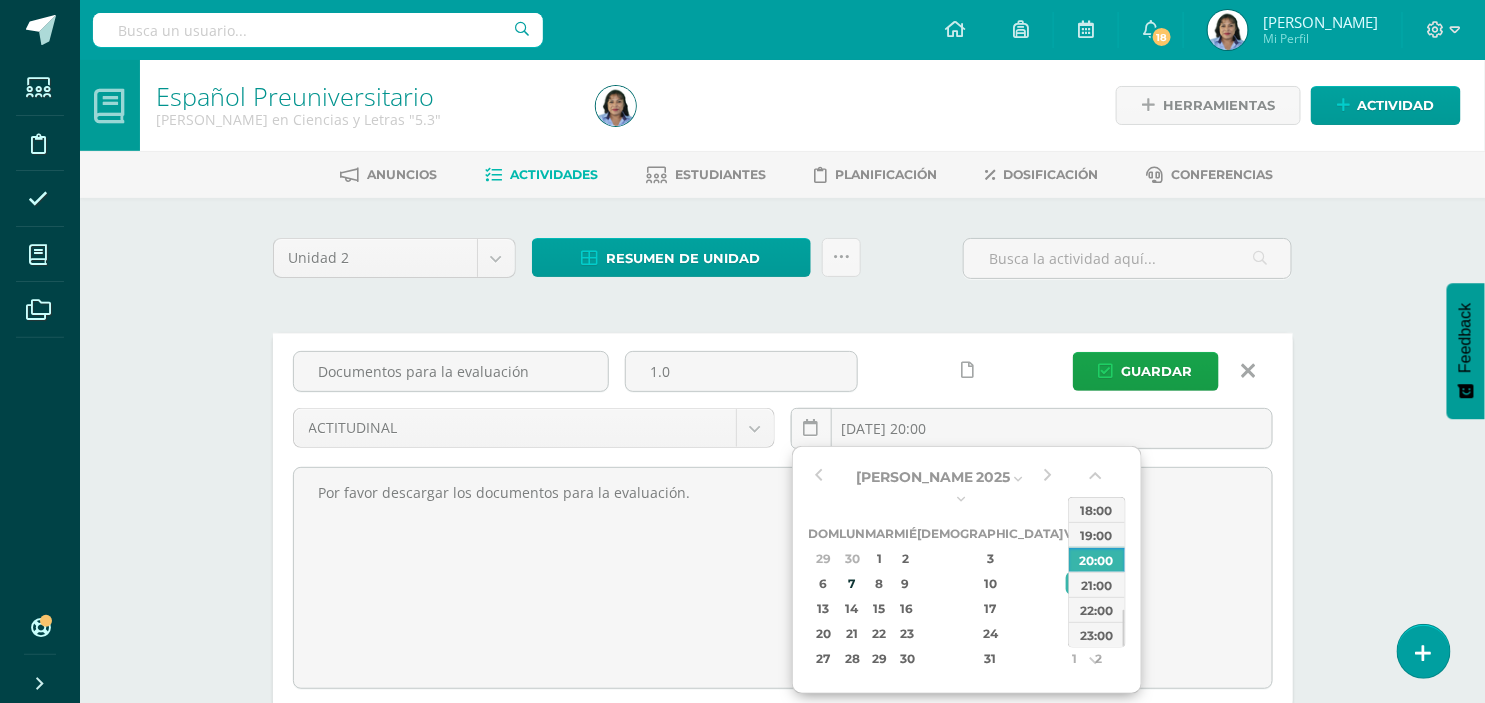 click on "11" at bounding box center [1075, 583] 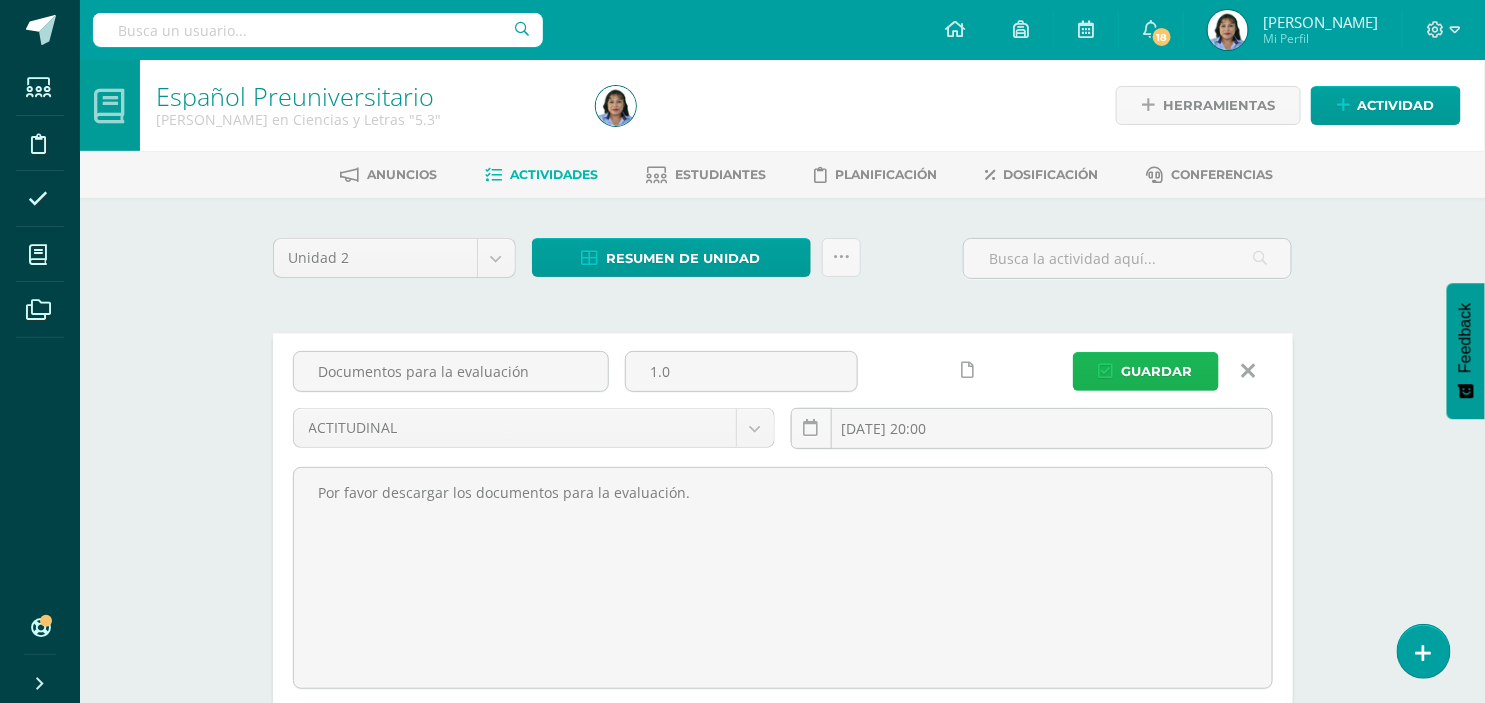 click on "Guardar" at bounding box center [1157, 371] 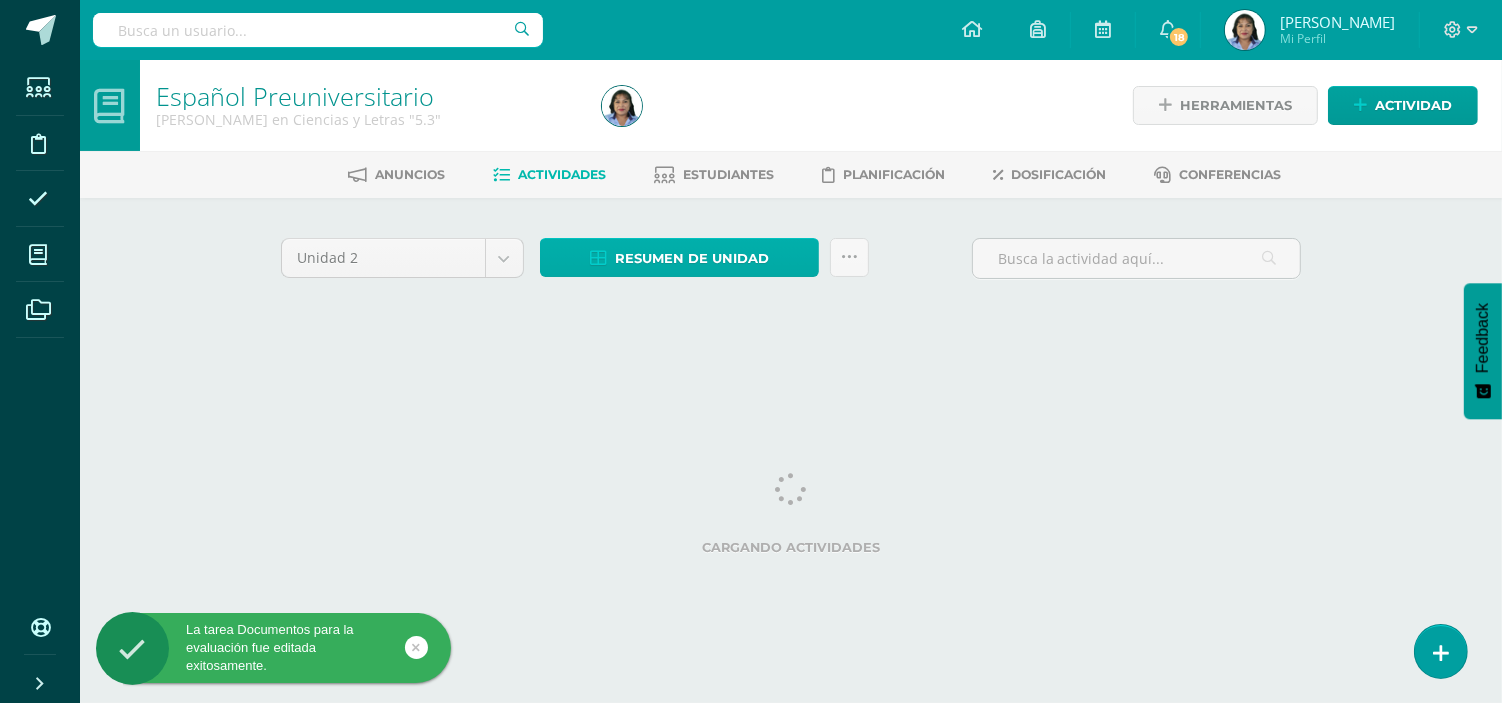 scroll, scrollTop: 0, scrollLeft: 0, axis: both 